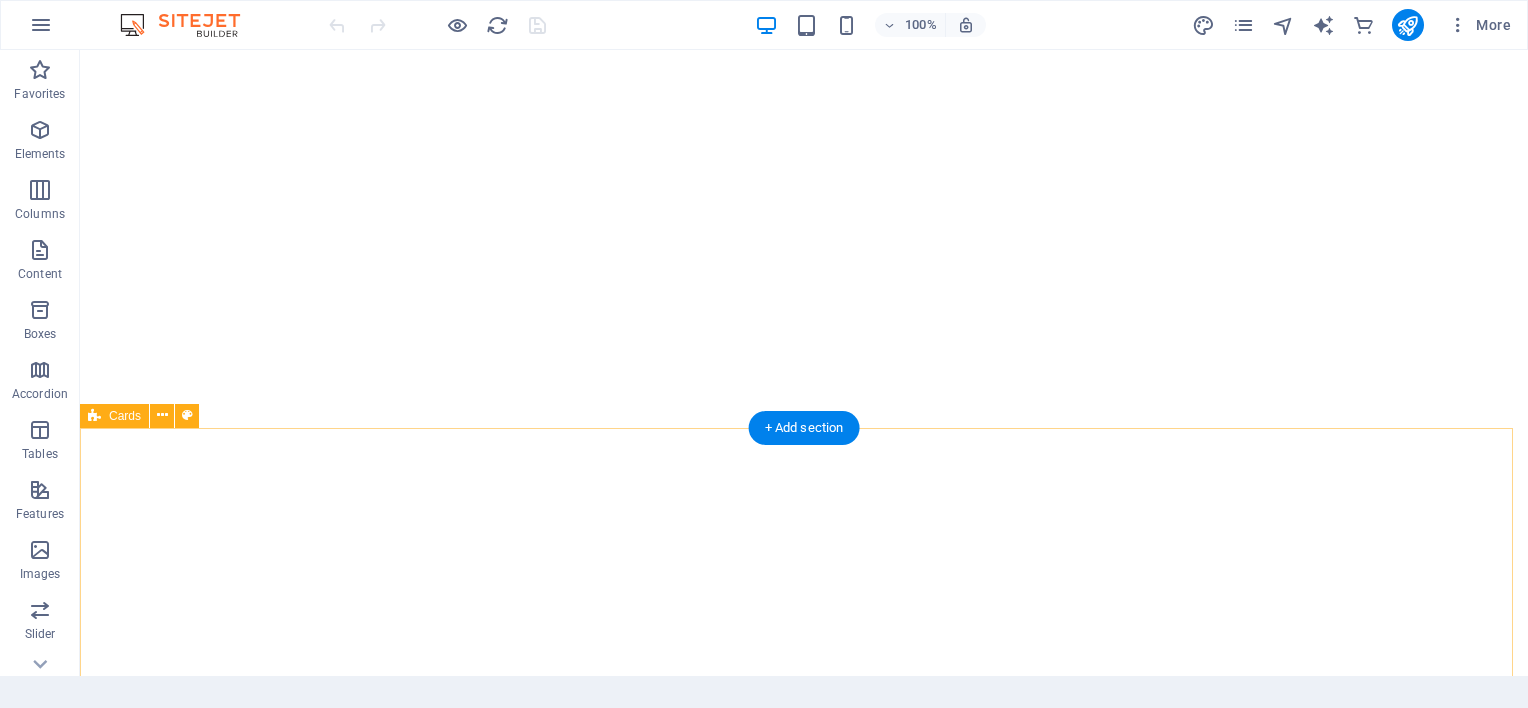 scroll, scrollTop: 0, scrollLeft: 0, axis: both 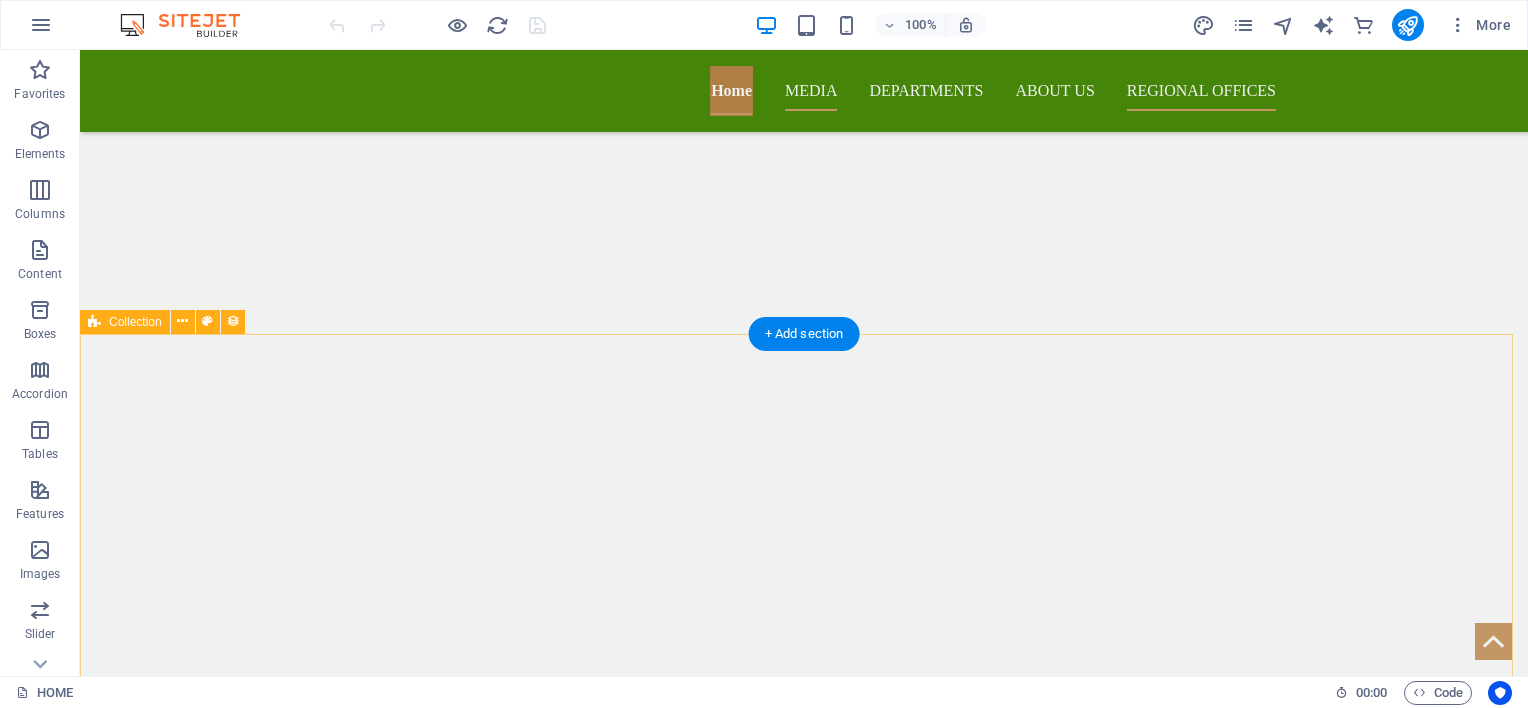 click on "NAS CEO Attends Funeral of Retired ACP Charles Awini Friday, 1. August 2025   NAS Personnel Participate in 81st WMD-CST HAZMAT 301 Training in Accra Wednesday, 30. July 2025   Sawla District Hospital and NAS Collaborate on Basic Life Support Training for Healthcare Staff Wednesday, 30. July 2025   NAS Partners DVLA and Key Stakeholders to Train Drivers at Ho Main Lorry Station Wednesday, 30. July 2025    Previous Next" at bounding box center [804, 6878] 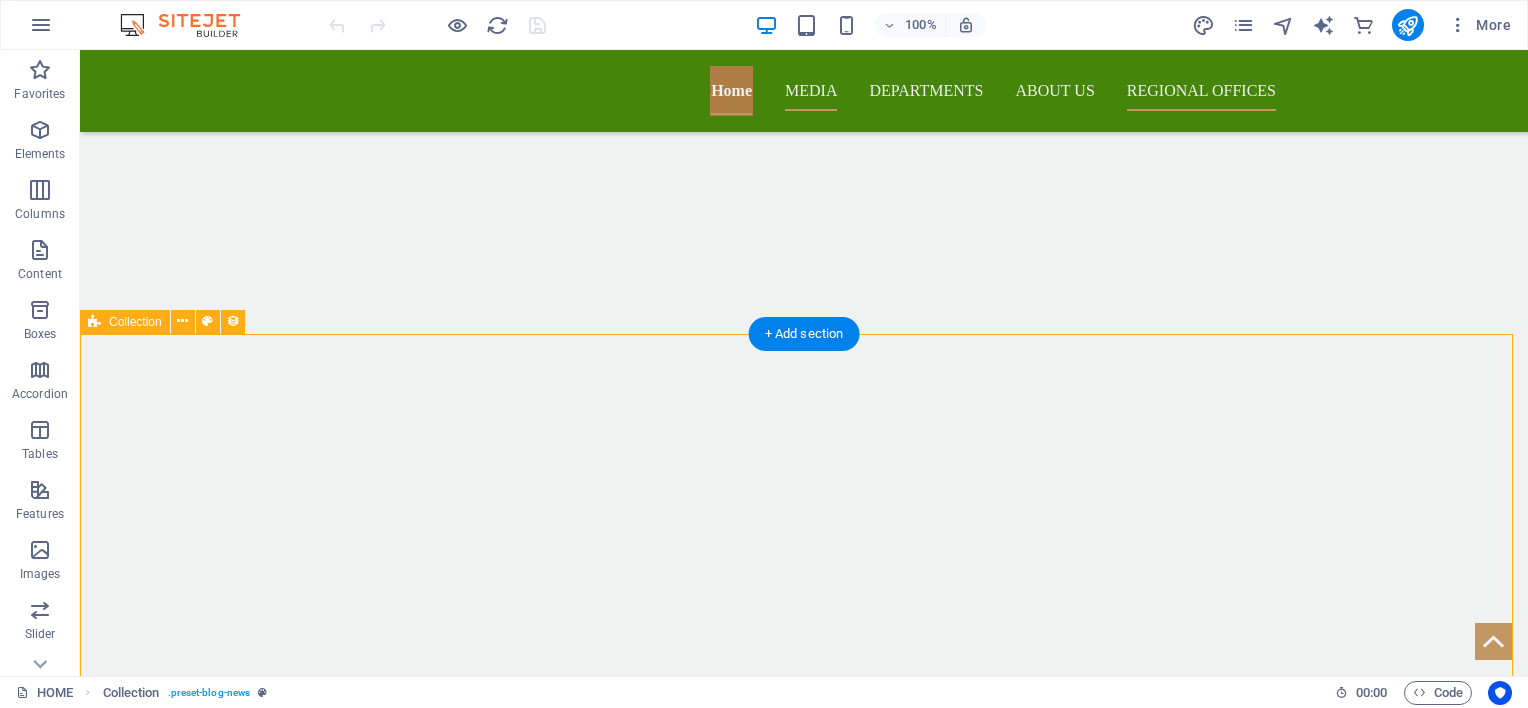 click on "NAS CEO Attends Funeral of Retired ACP Charles Awini Friday, 1. August 2025   NAS Personnel Participate in 81st WMD-CST HAZMAT 301 Training in Accra Wednesday, 30. July 2025   Sawla District Hospital and NAS Collaborate on Basic Life Support Training for Healthcare Staff Wednesday, 30. July 2025   NAS Partners DVLA and Key Stakeholders to Train Drivers at Ho Main Lorry Station Wednesday, 30. July 2025    Previous Next" at bounding box center (804, 6878) 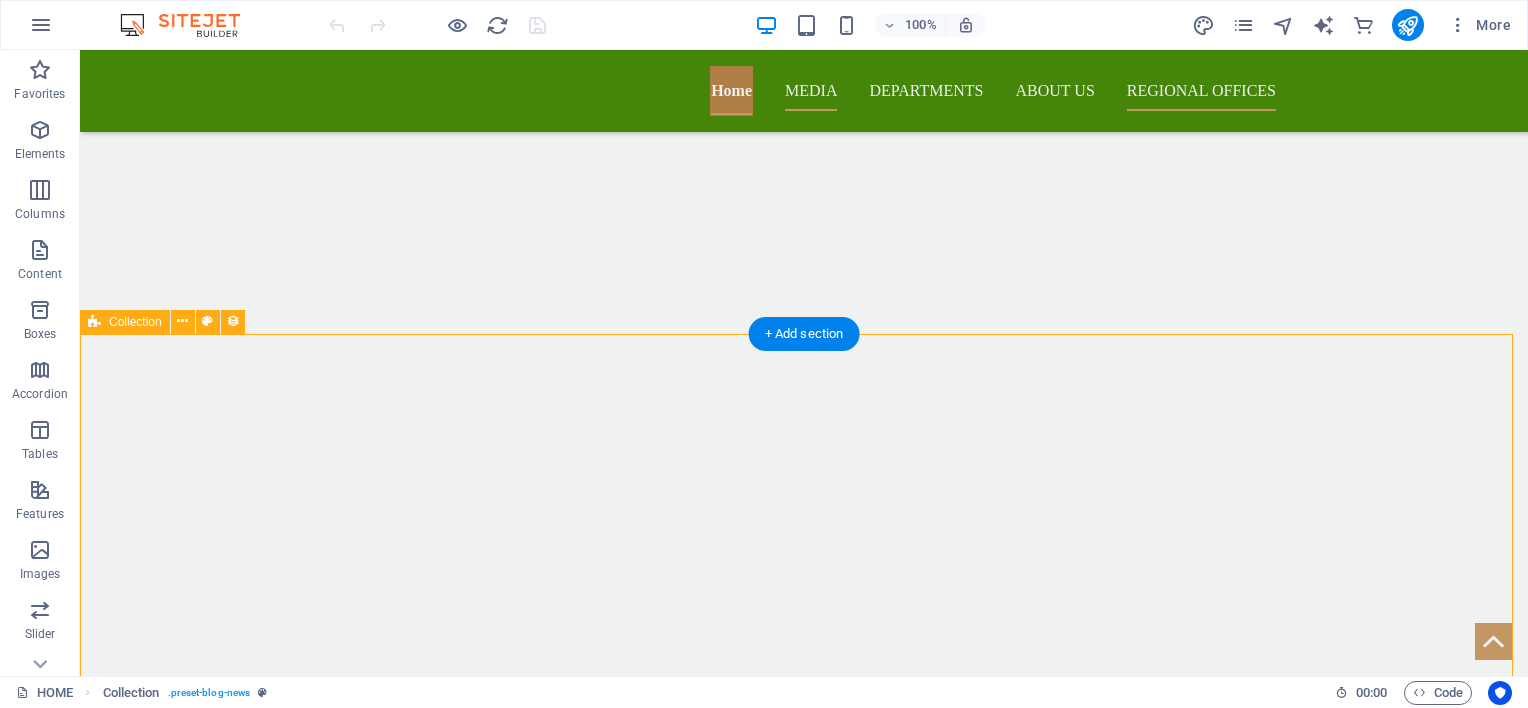 select on "columns.publishing_date_DESC" 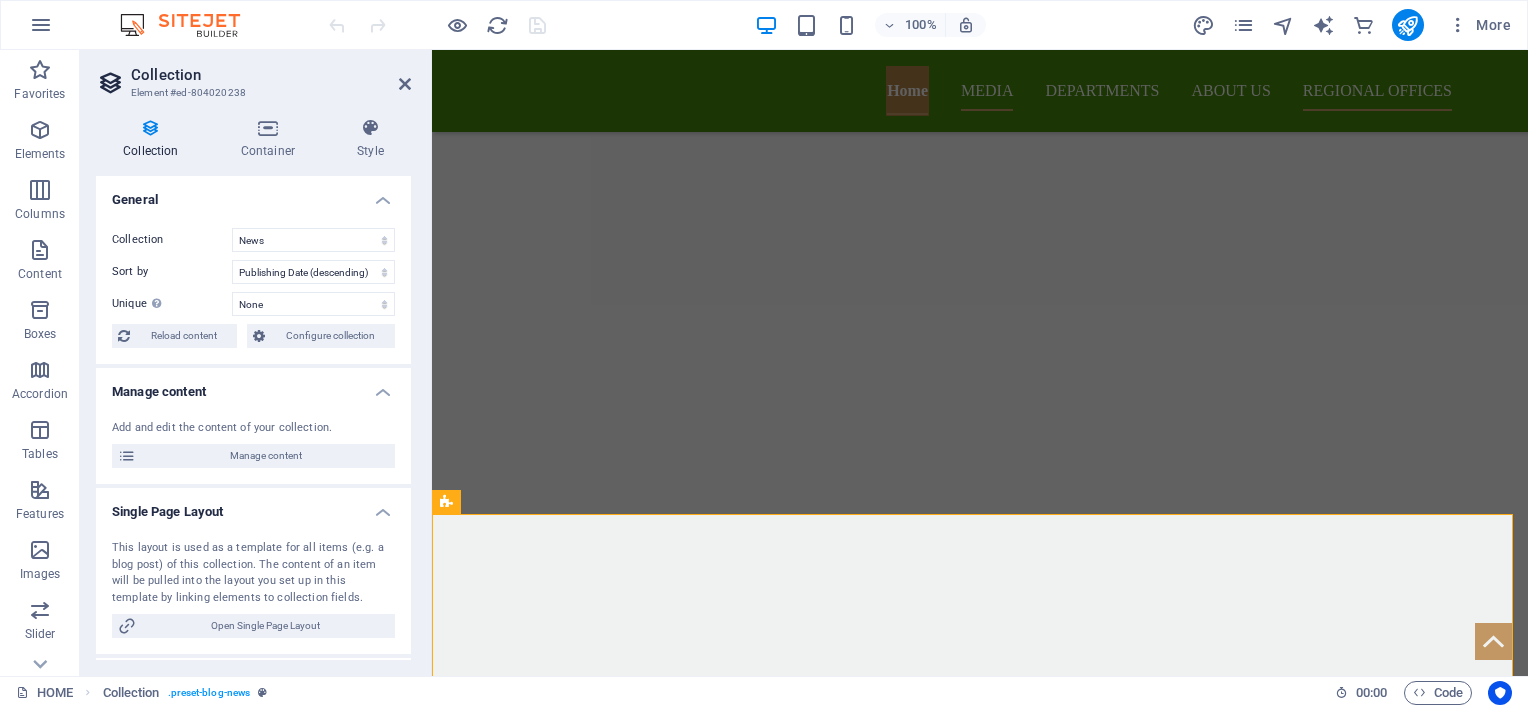 scroll, scrollTop: 1618, scrollLeft: 0, axis: vertical 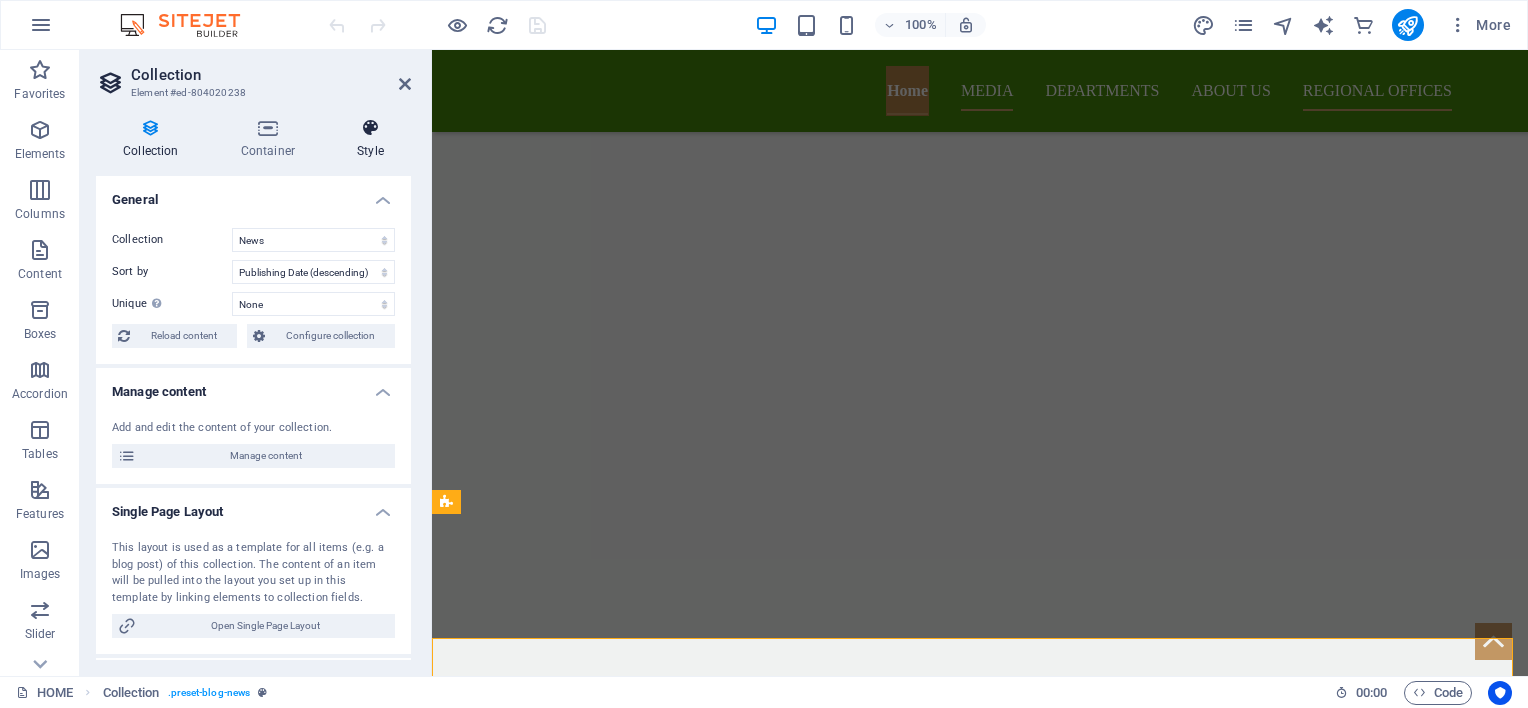 click at bounding box center (370, 128) 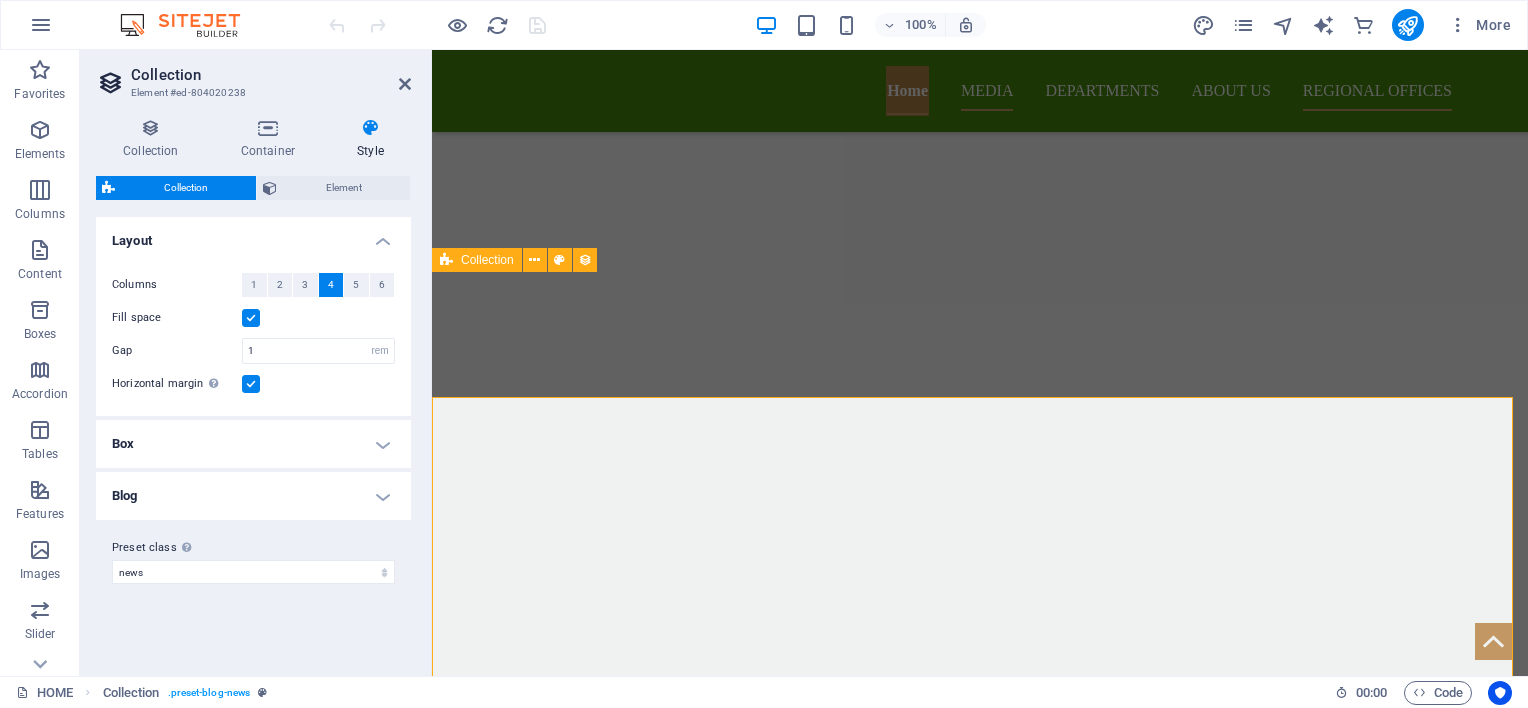 scroll, scrollTop: 1994, scrollLeft: 0, axis: vertical 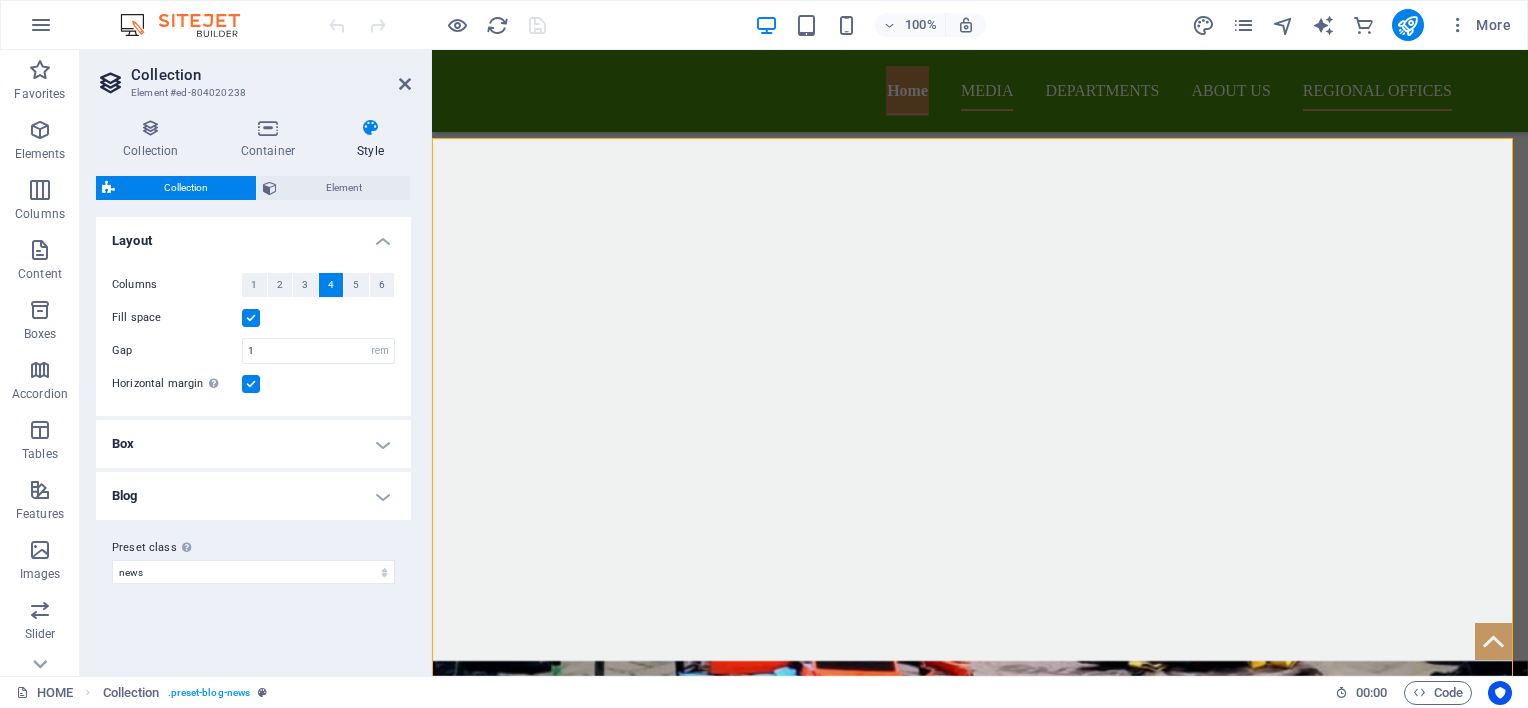 click on "Box" at bounding box center [253, 444] 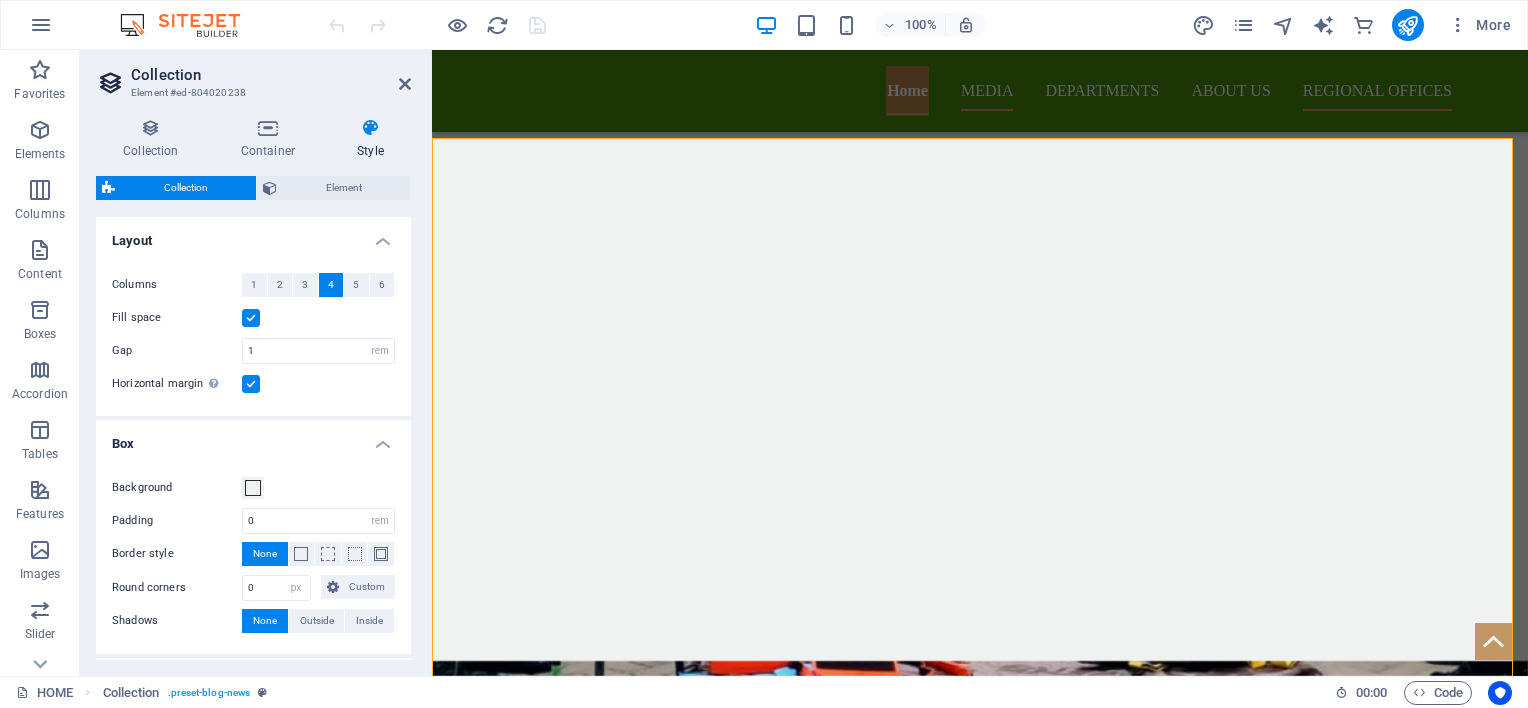 scroll, scrollTop: 124, scrollLeft: 0, axis: vertical 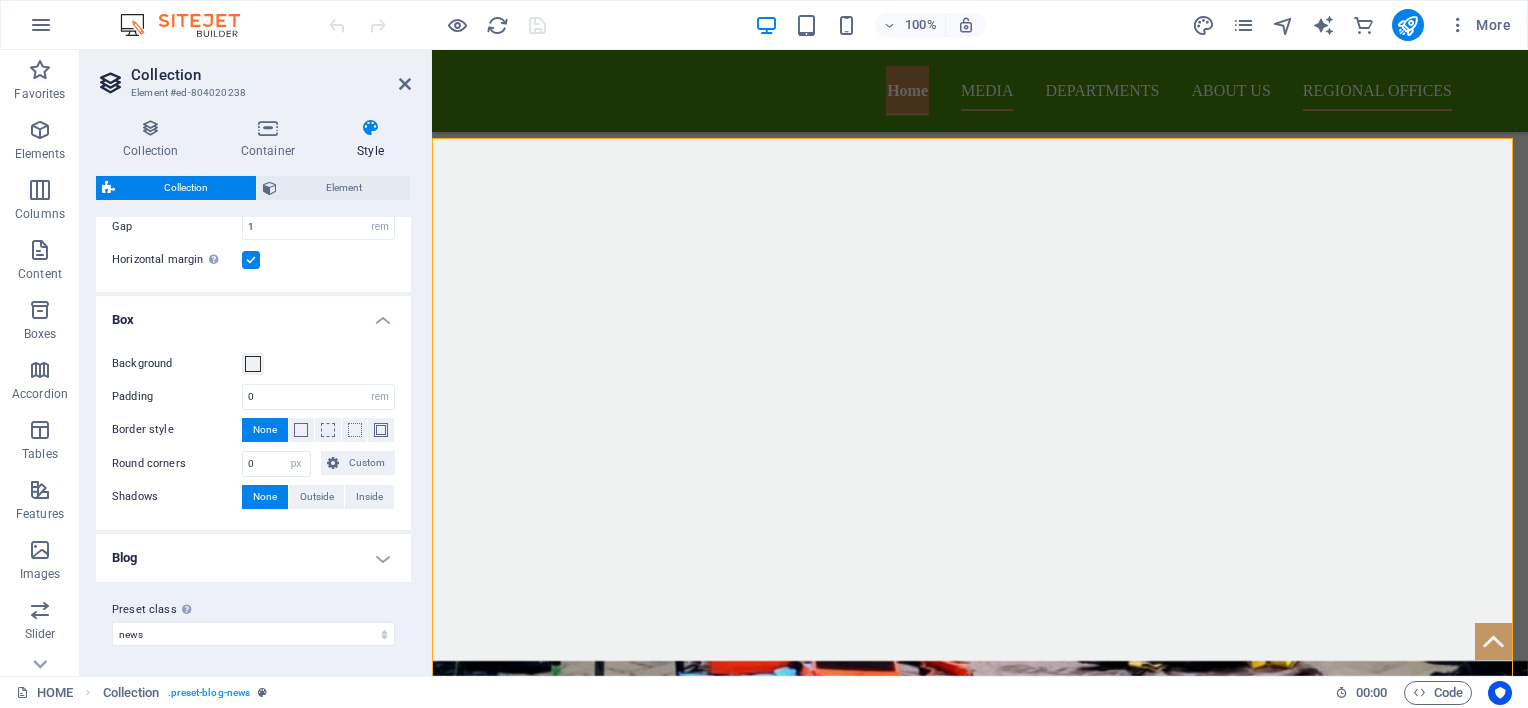 click on "Blog" at bounding box center [253, 558] 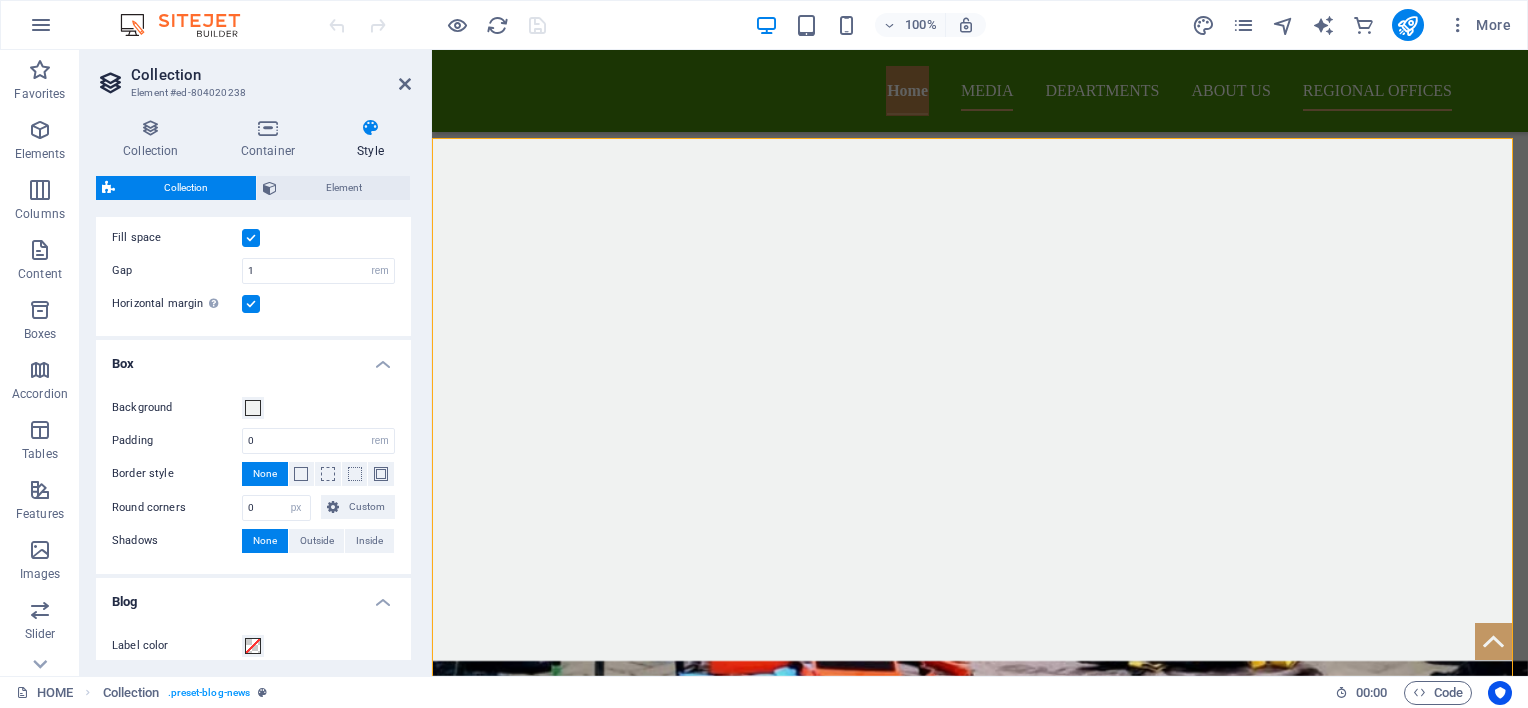 scroll, scrollTop: 0, scrollLeft: 0, axis: both 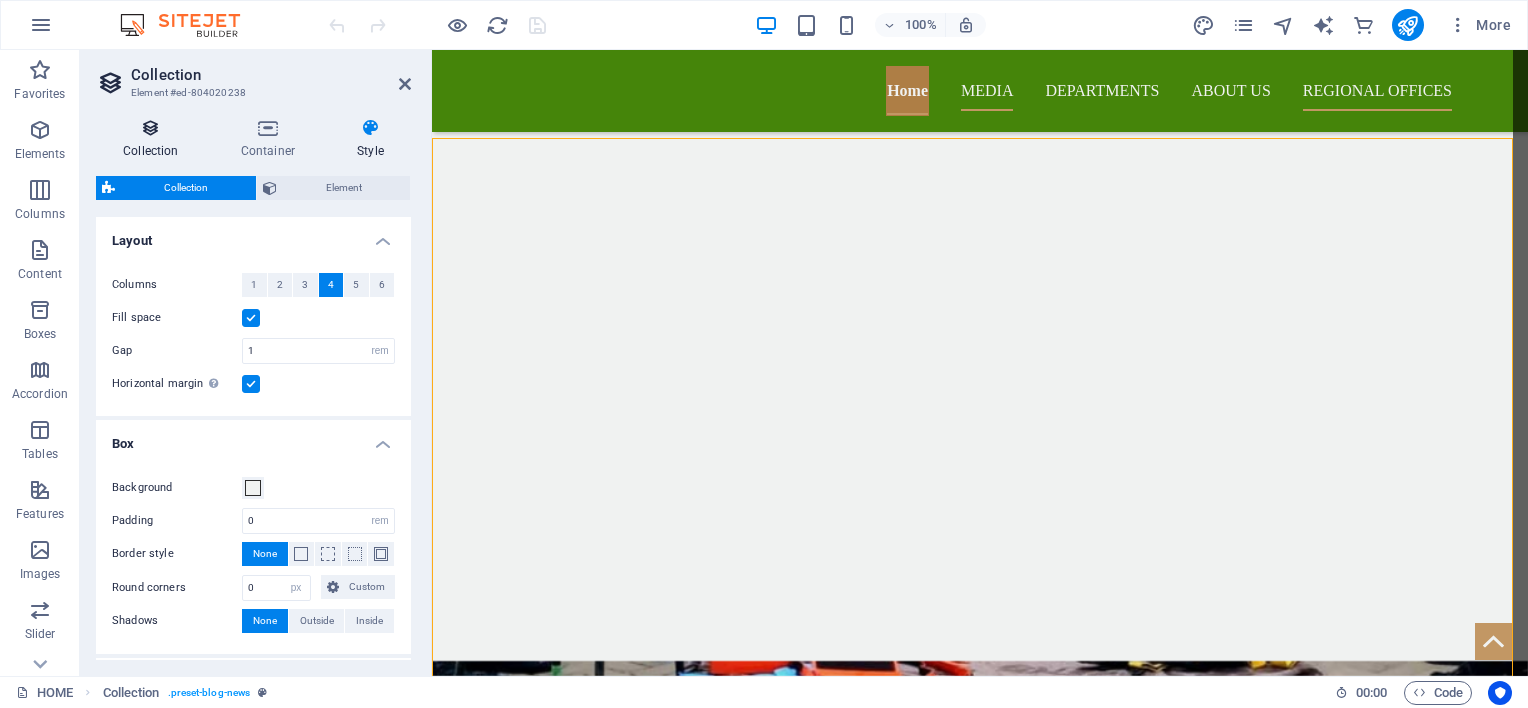 click on "Collection" at bounding box center [155, 139] 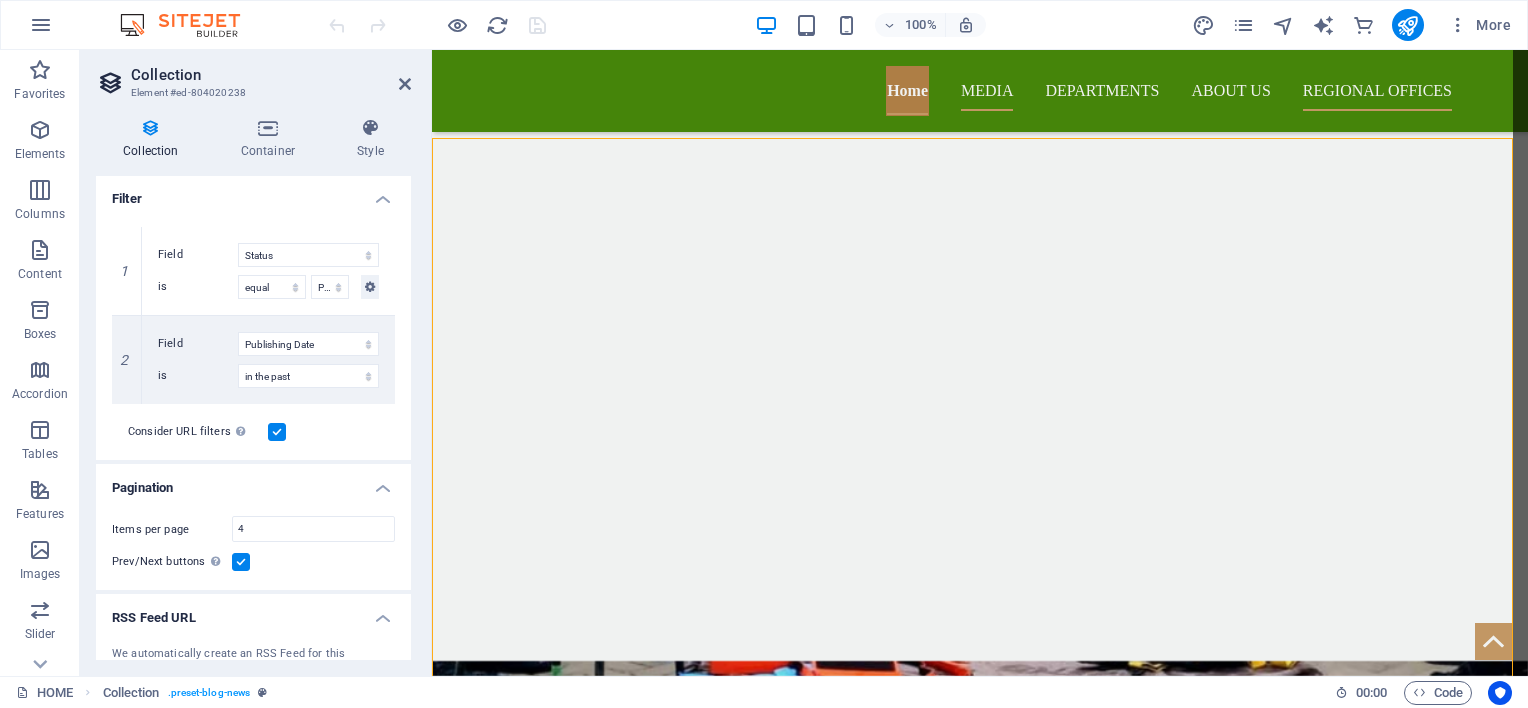 scroll, scrollTop: 565, scrollLeft: 0, axis: vertical 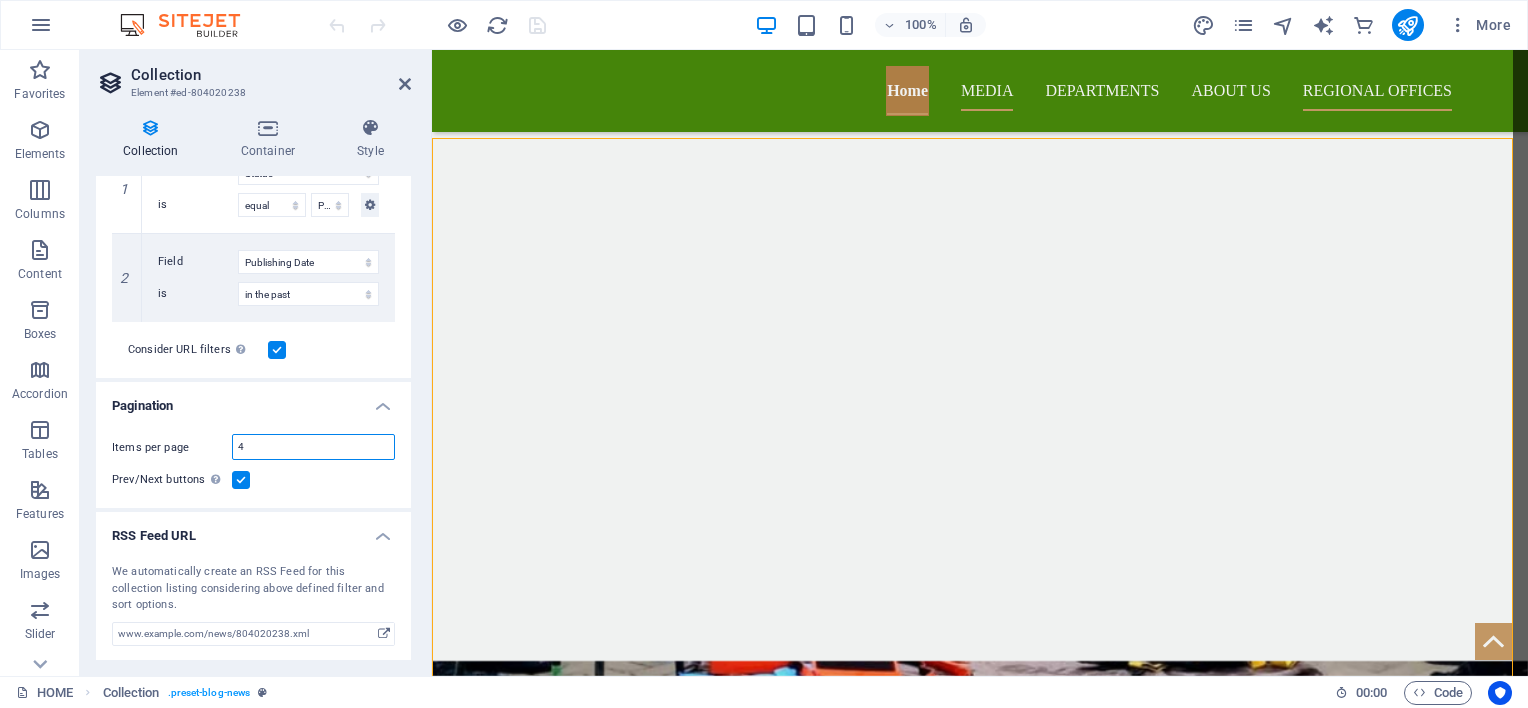 drag, startPoint x: 246, startPoint y: 448, endPoint x: 236, endPoint y: 449, distance: 10.049875 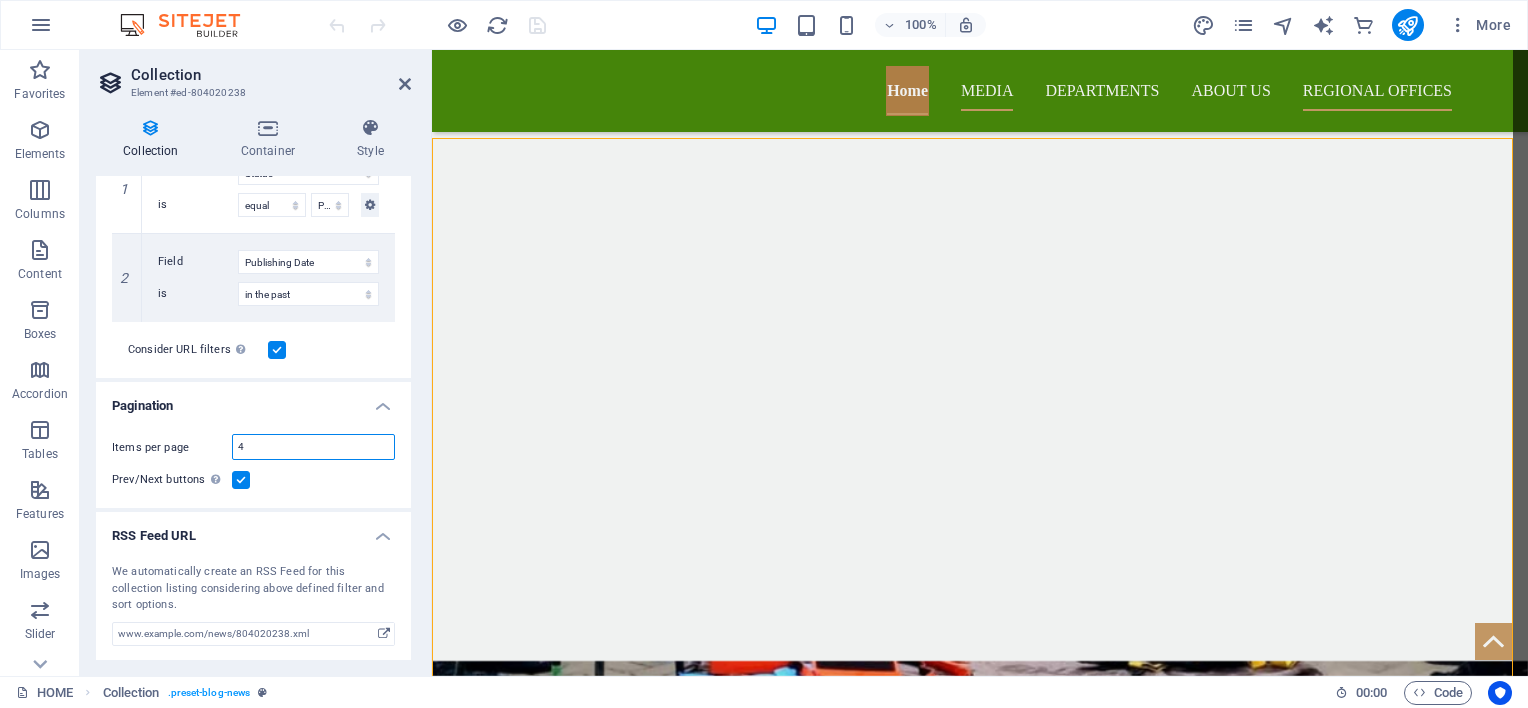 type on "5" 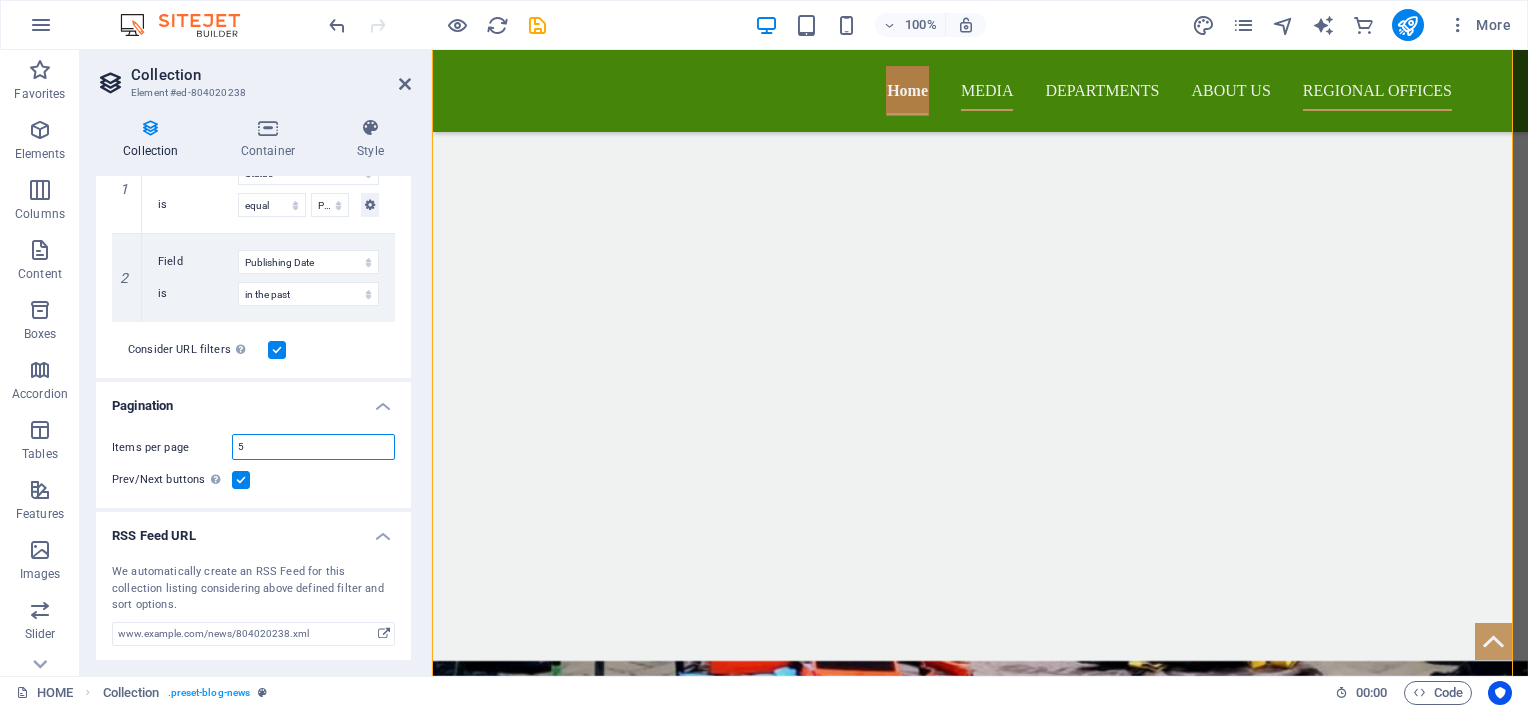 select on "columns.publishing_date_DESC" 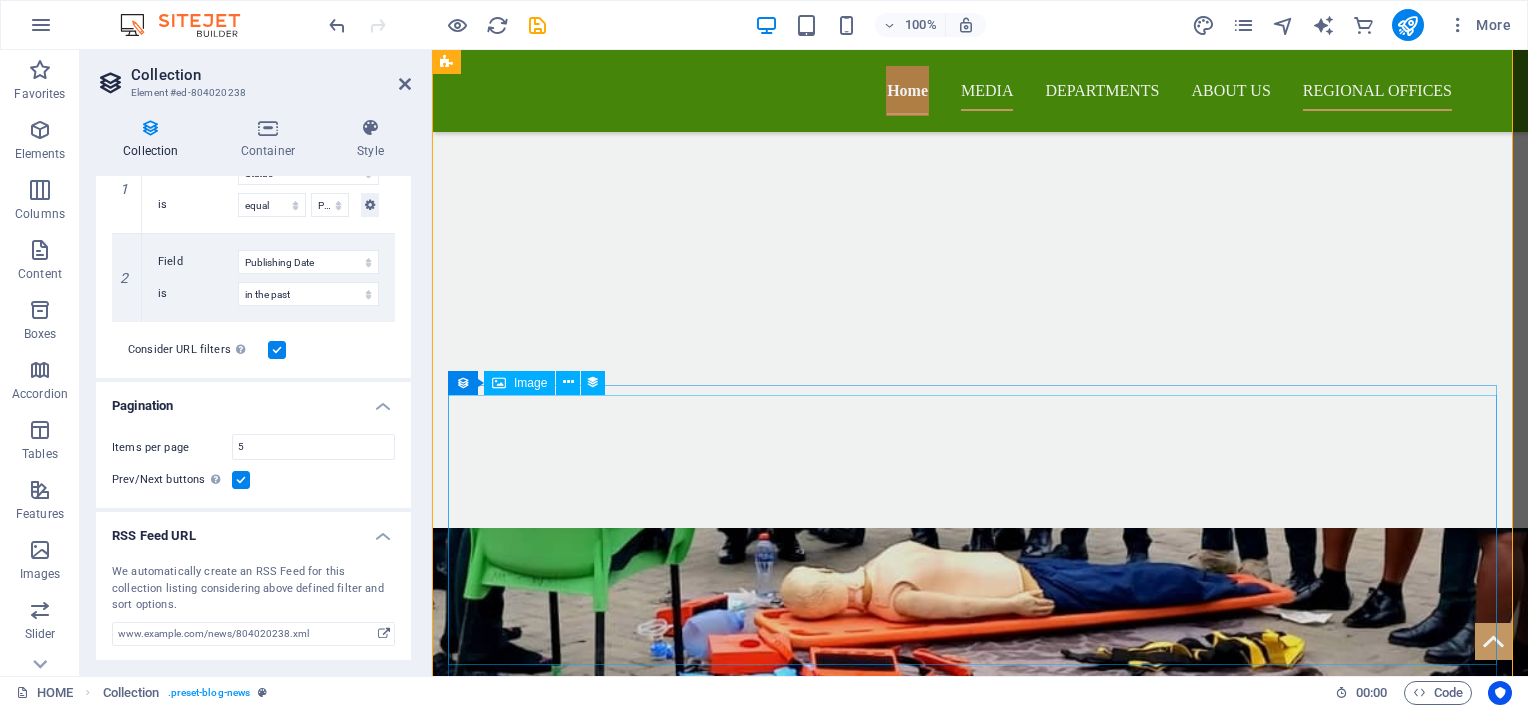 scroll, scrollTop: 2094, scrollLeft: 0, axis: vertical 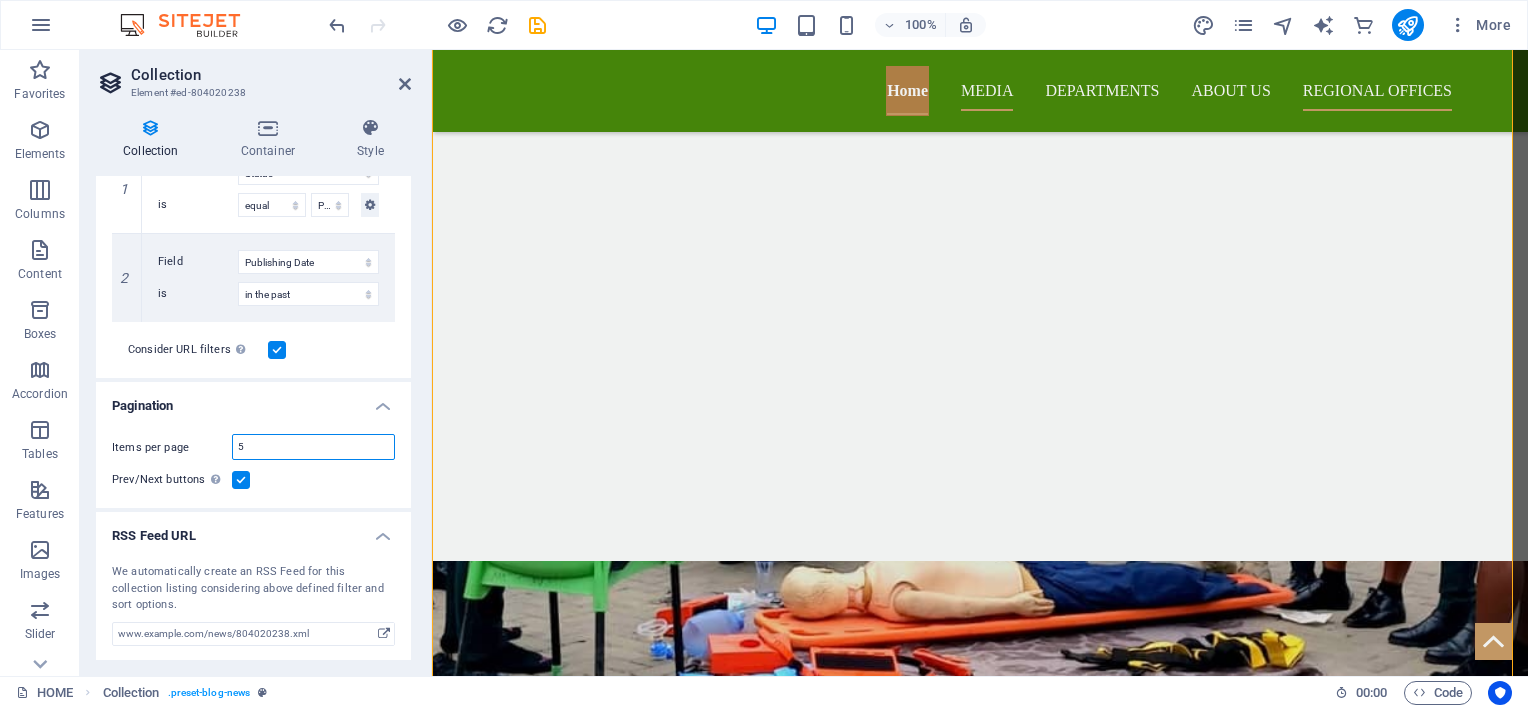 drag, startPoint x: 259, startPoint y: 441, endPoint x: 216, endPoint y: 440, distance: 43.011627 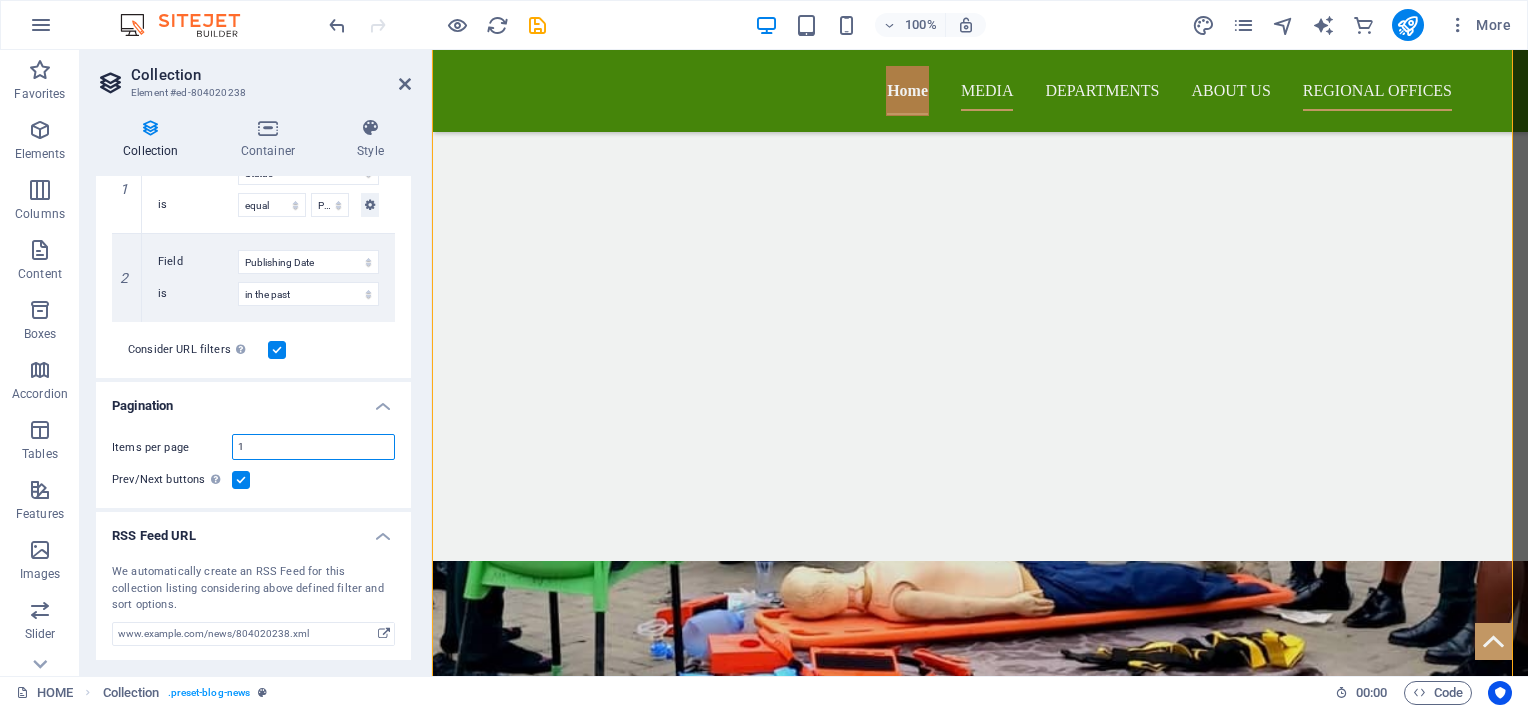 type on "16" 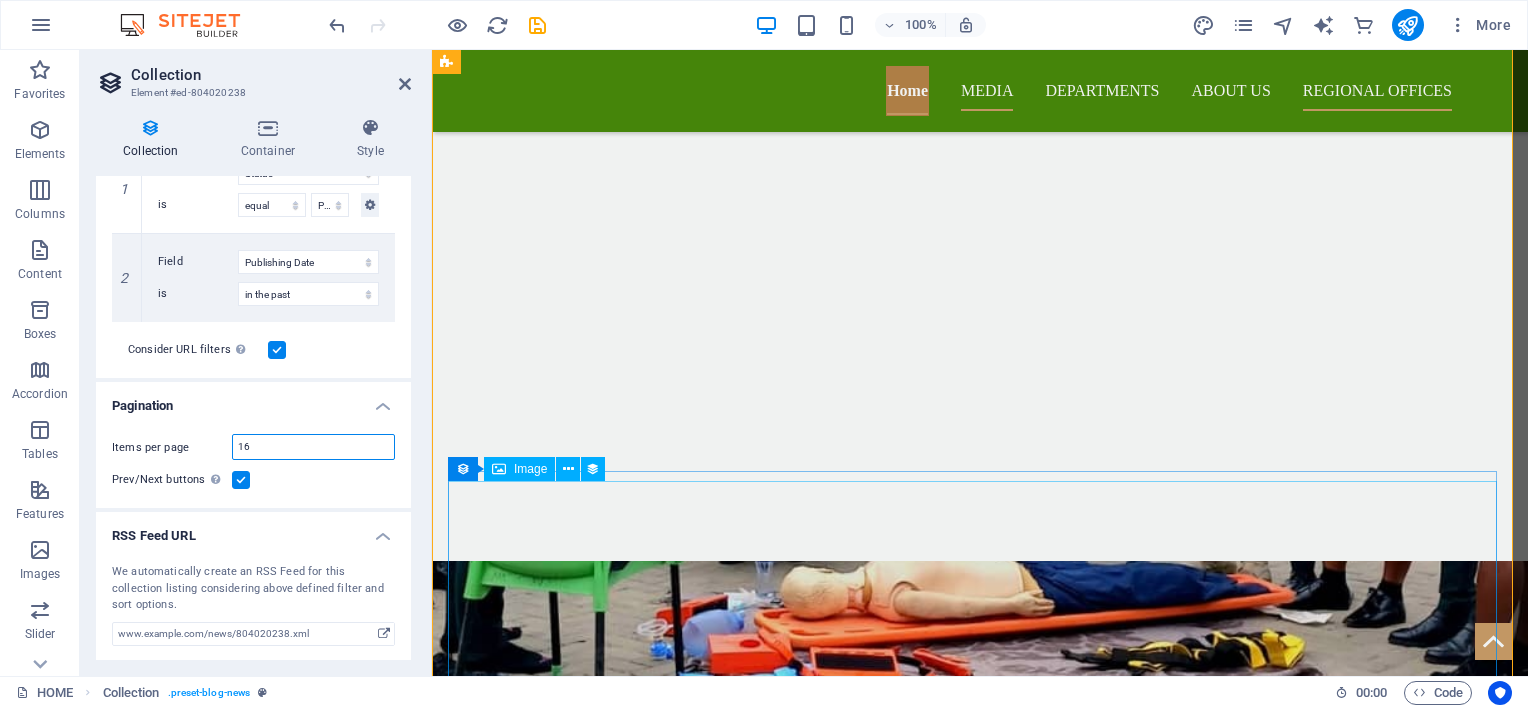 select on "columns.publishing_date_DESC" 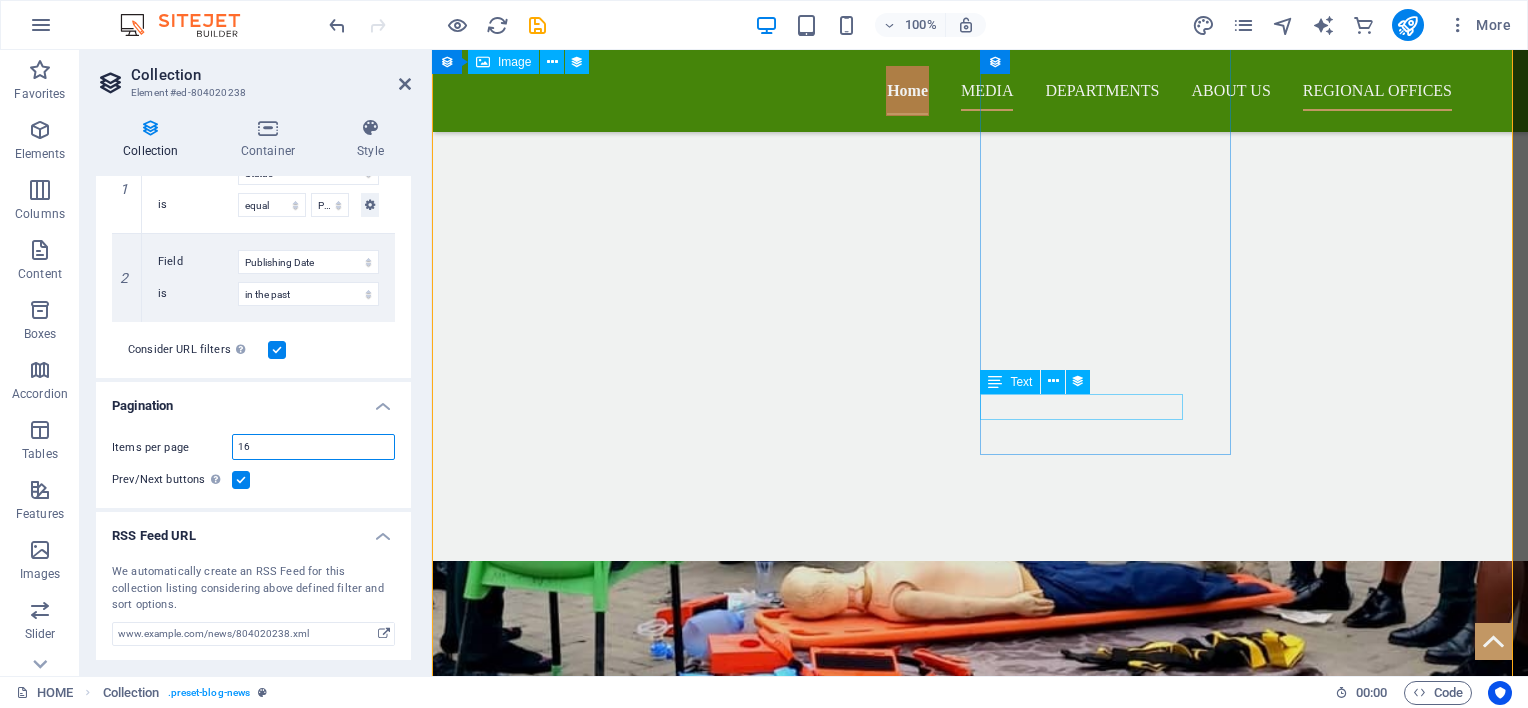 type on "16" 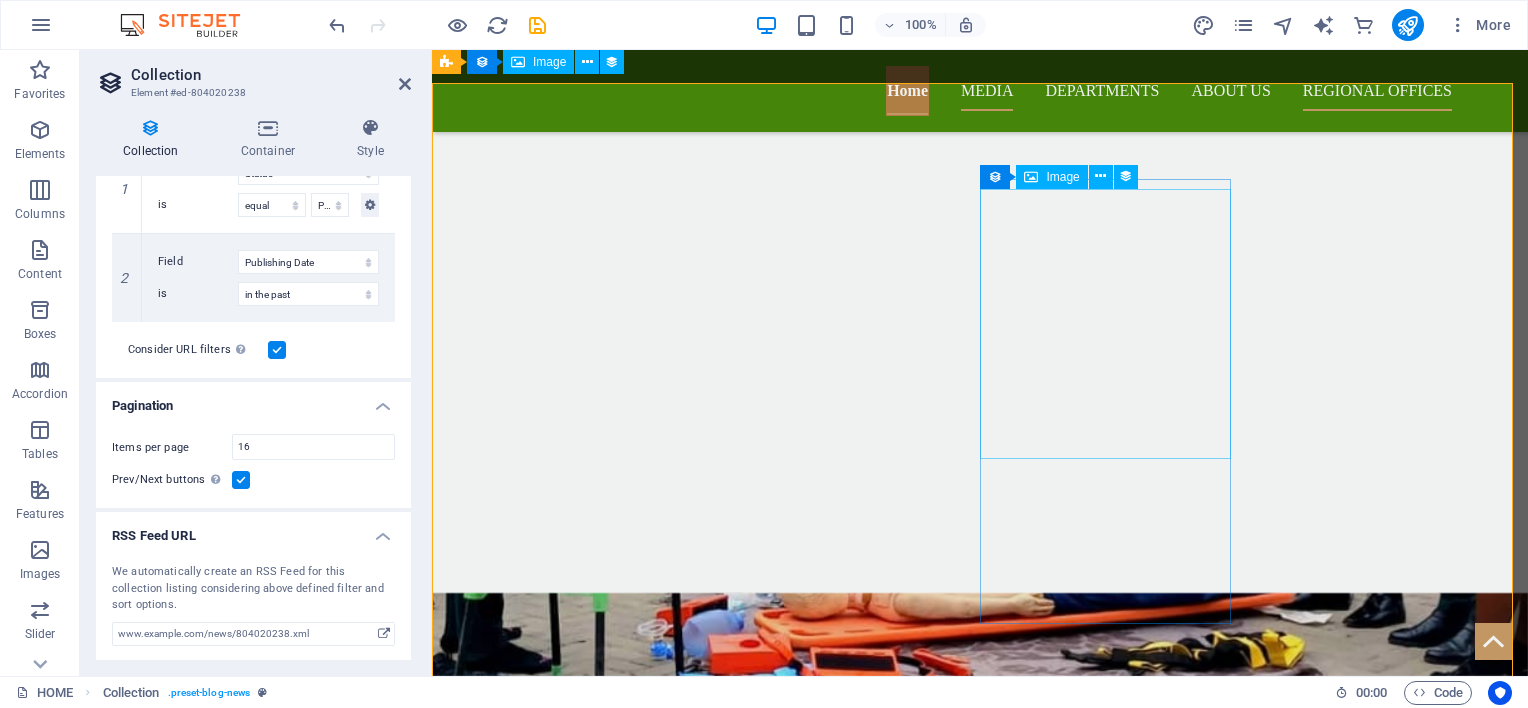 scroll, scrollTop: 1894, scrollLeft: 0, axis: vertical 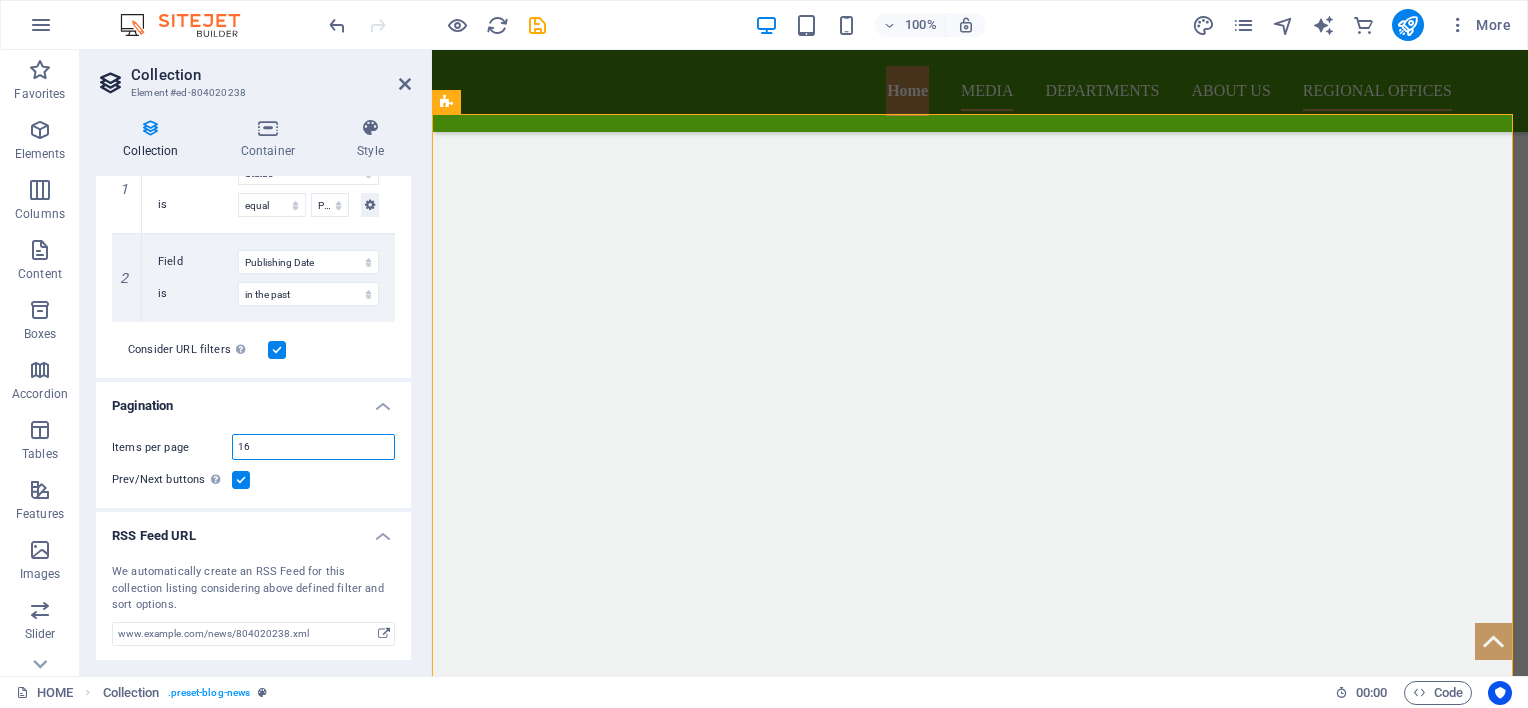 drag, startPoint x: 255, startPoint y: 442, endPoint x: 232, endPoint y: 441, distance: 23.021729 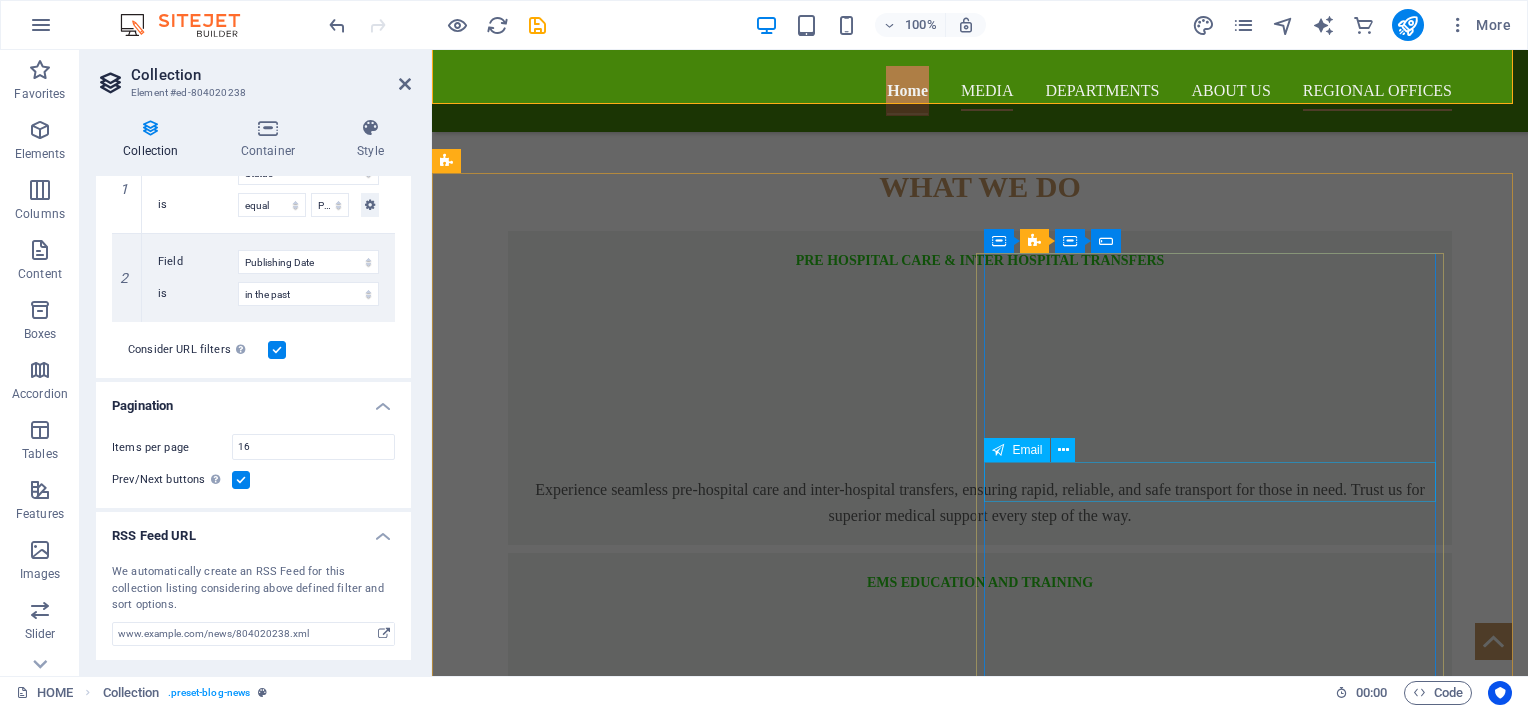 scroll, scrollTop: 3694, scrollLeft: 0, axis: vertical 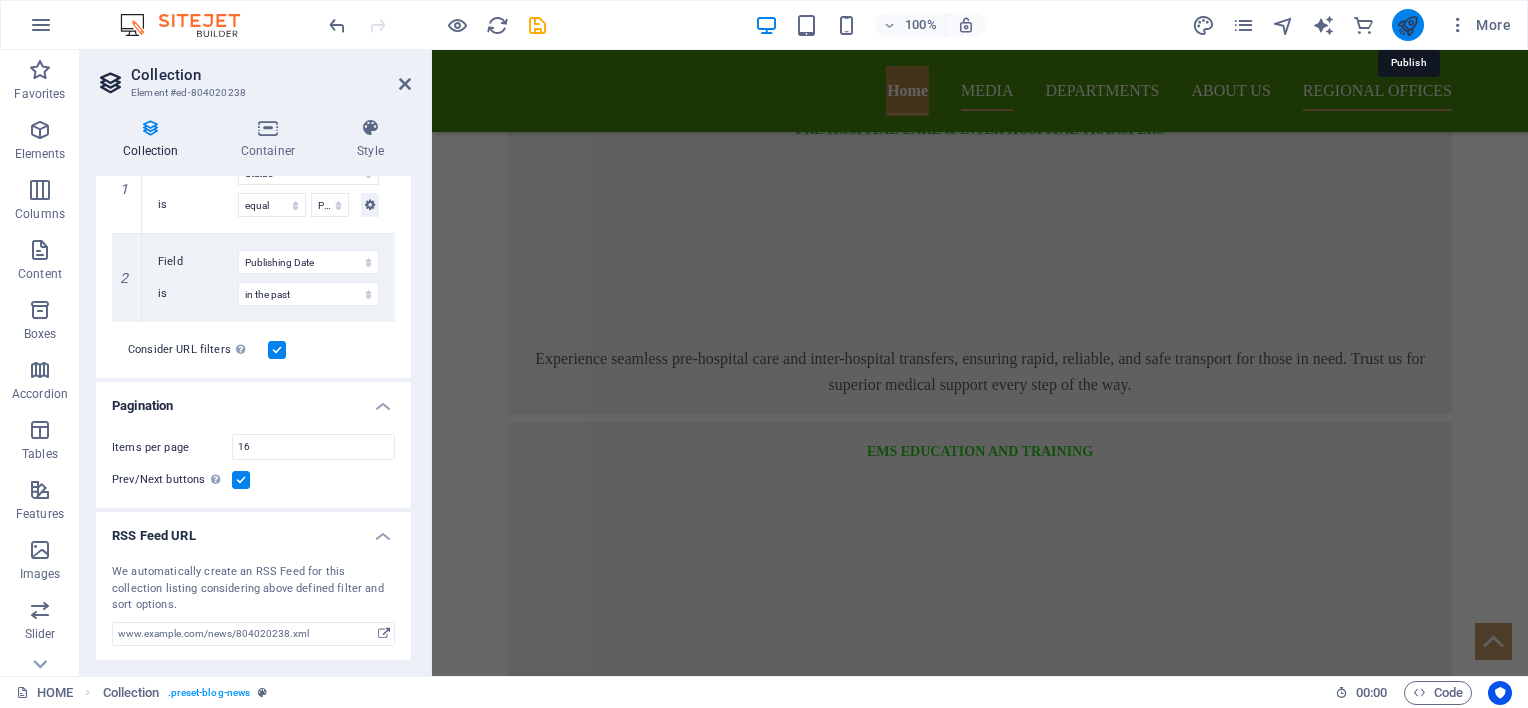 click at bounding box center (1407, 25) 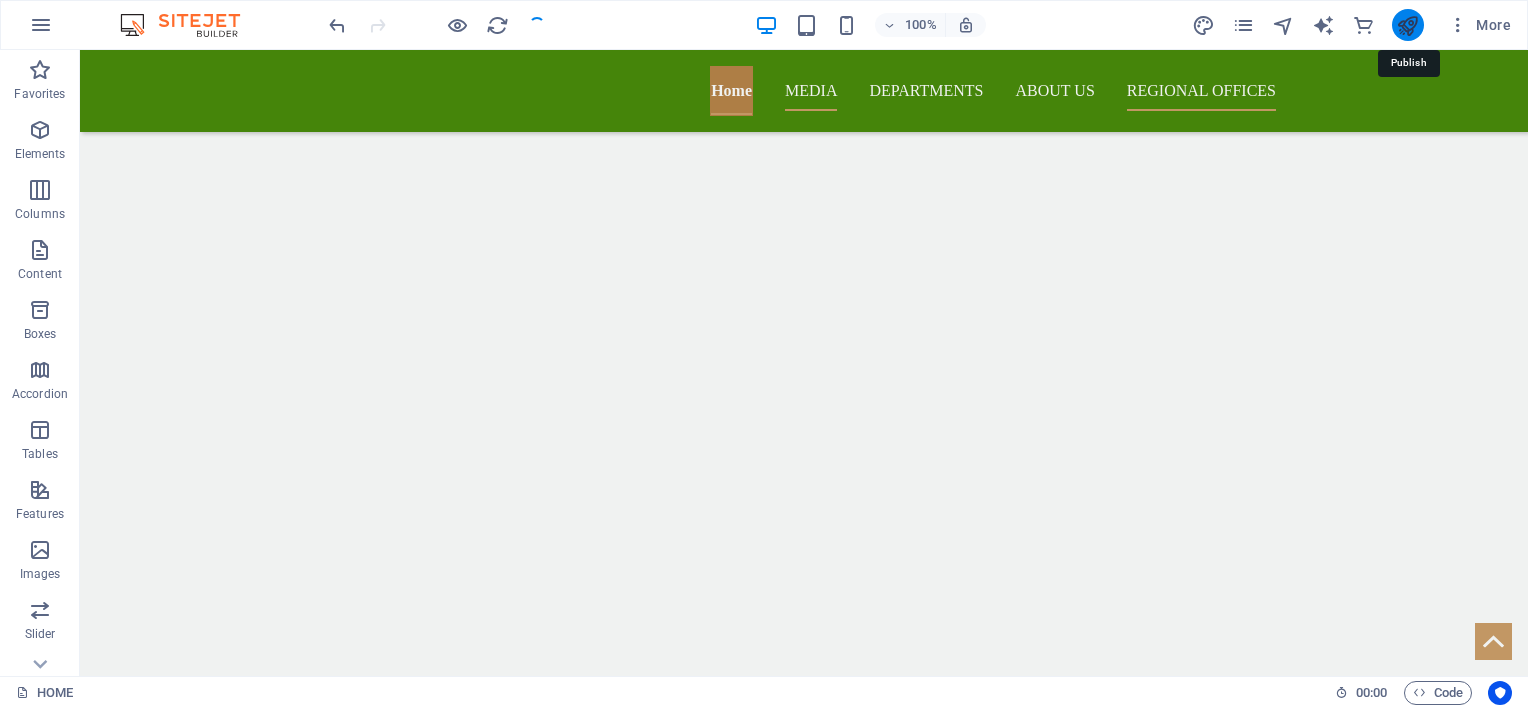 click at bounding box center (1407, 25) 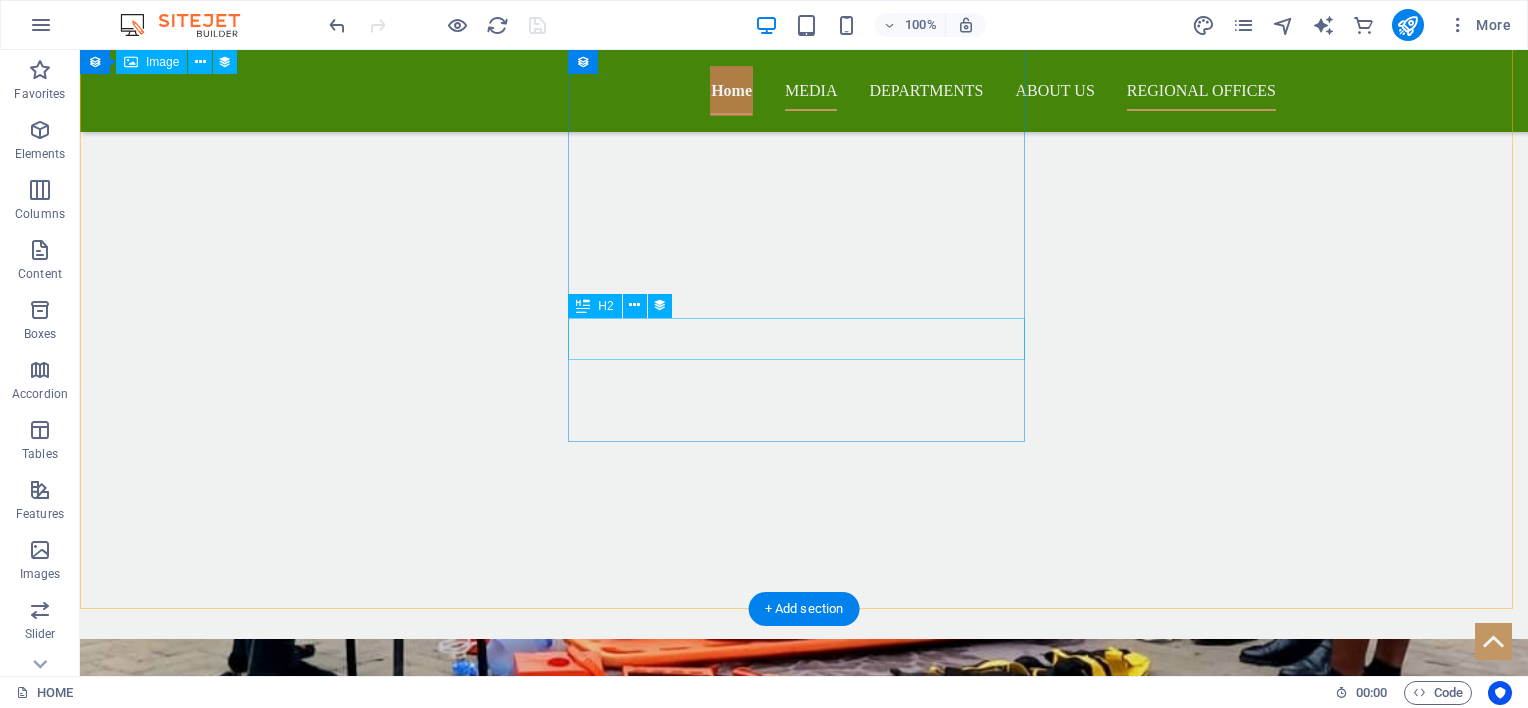 scroll, scrollTop: 2725, scrollLeft: 0, axis: vertical 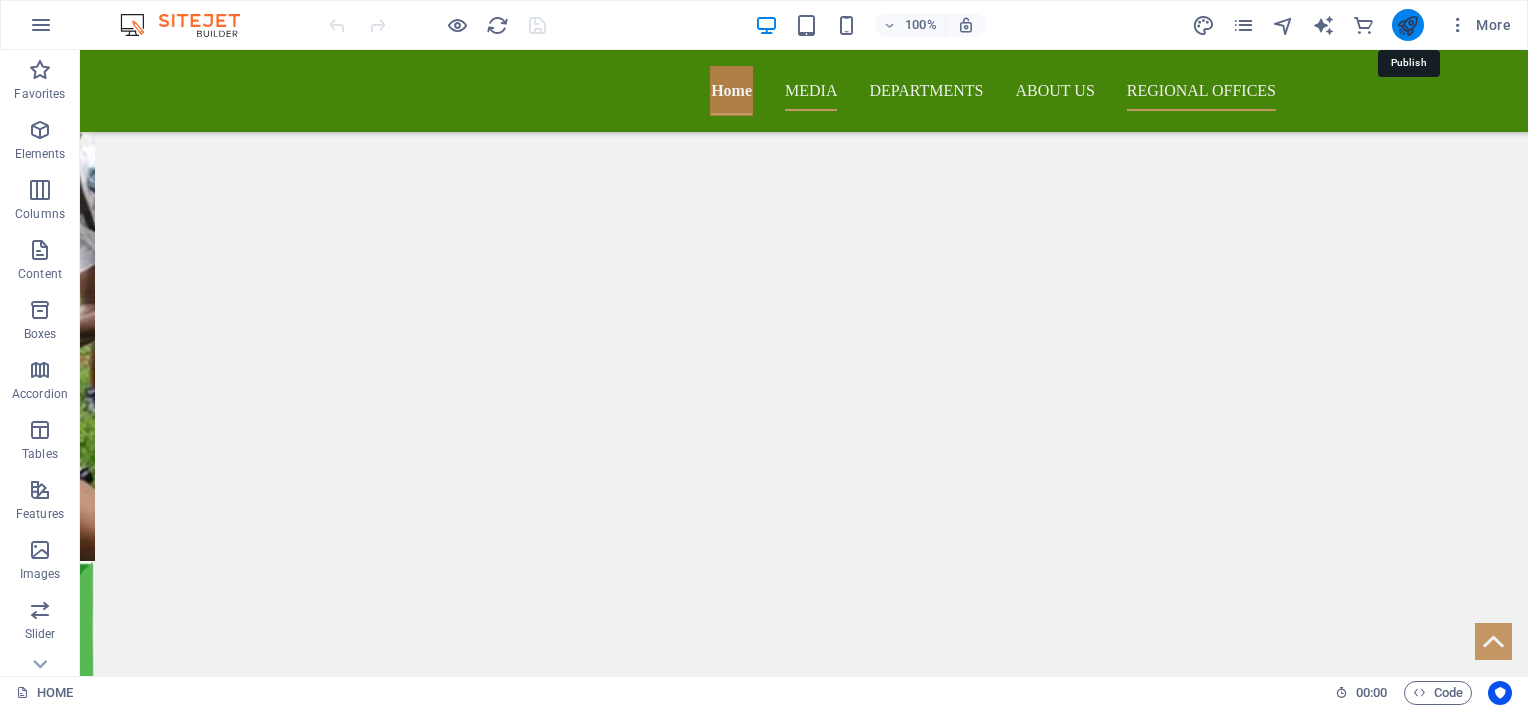 click at bounding box center (1407, 25) 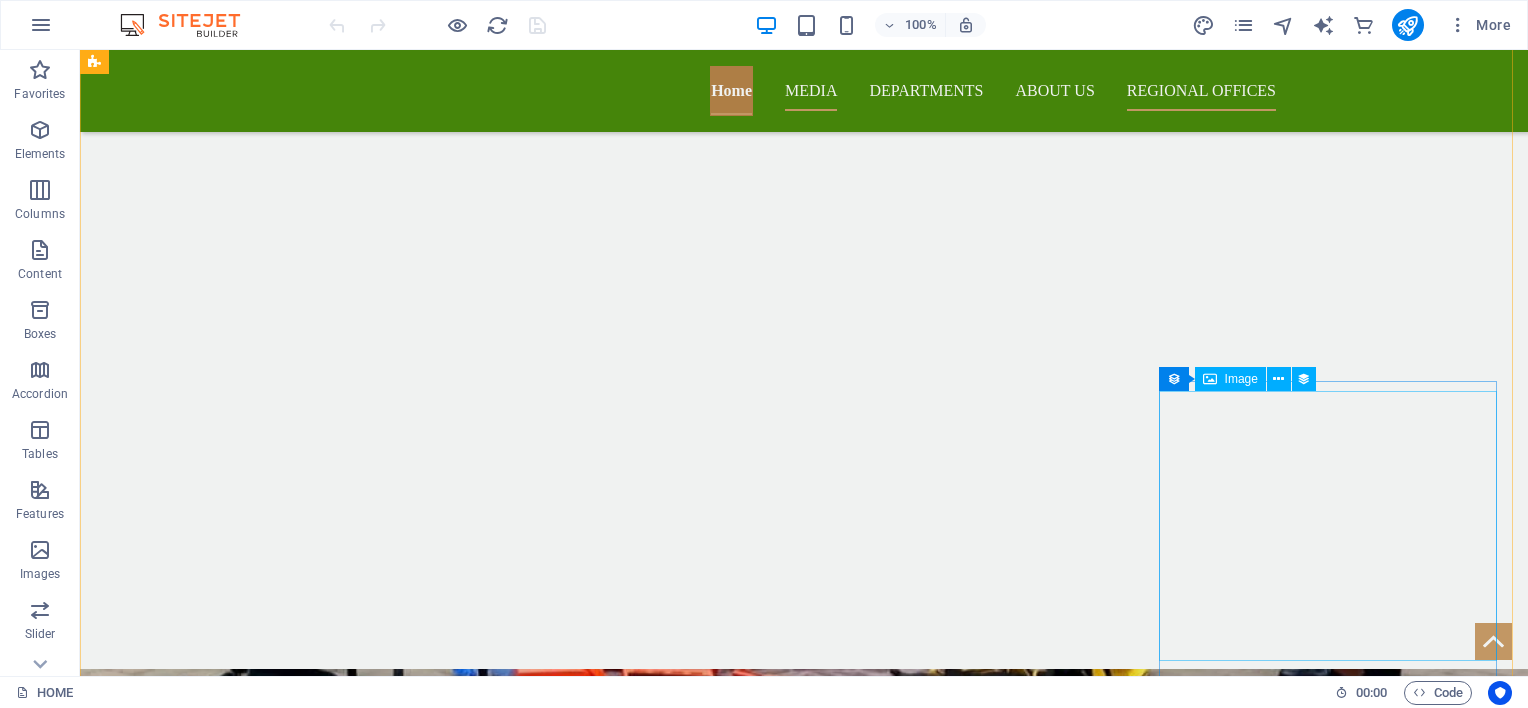 scroll, scrollTop: 2200, scrollLeft: 0, axis: vertical 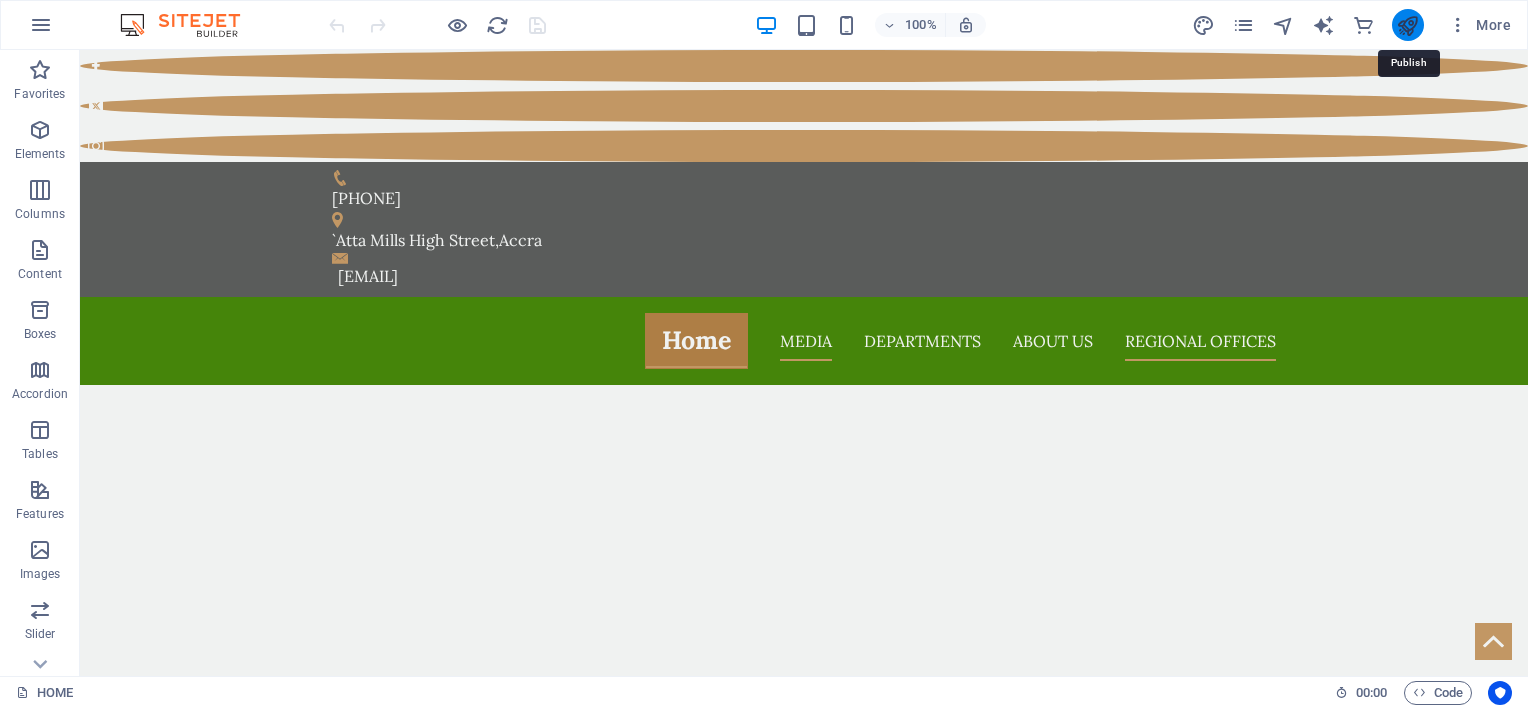 click at bounding box center [1407, 25] 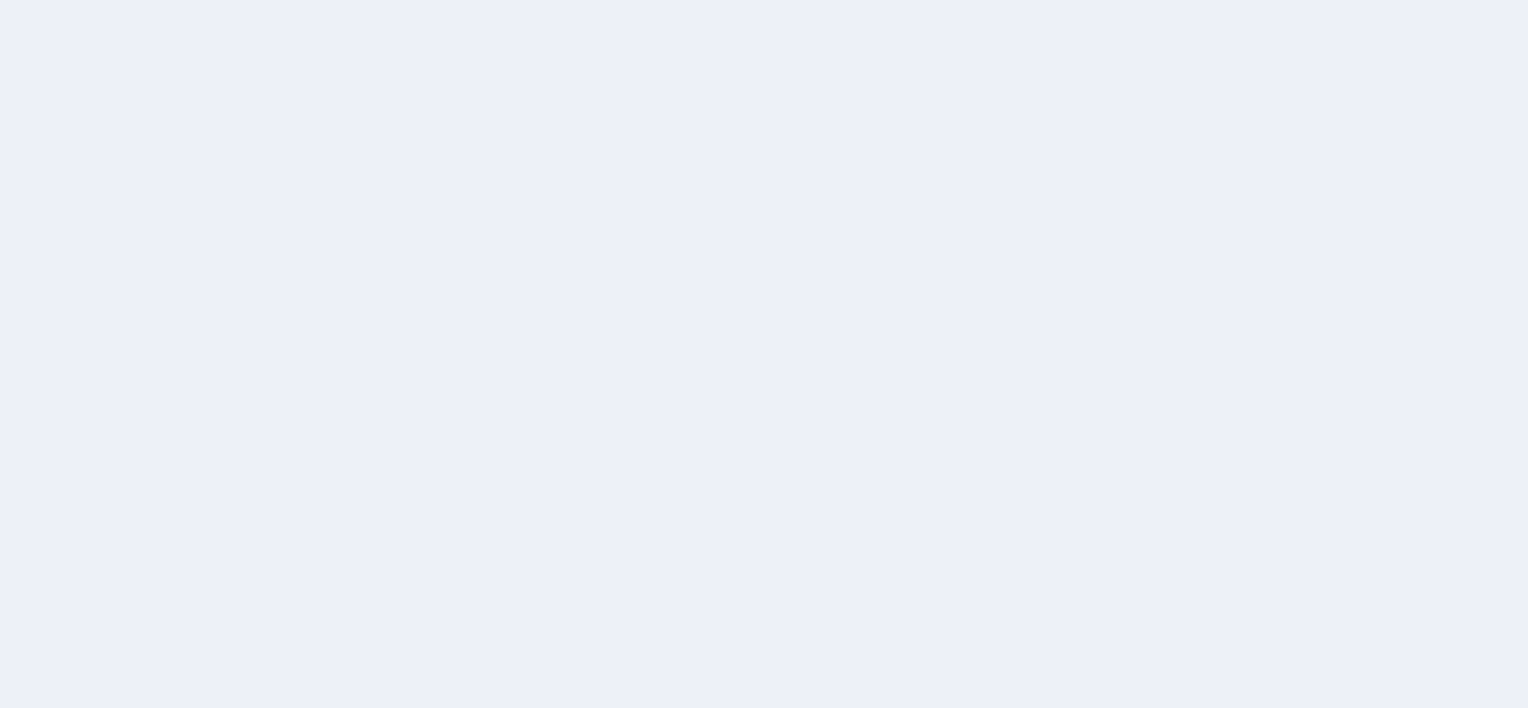 scroll, scrollTop: 0, scrollLeft: 0, axis: both 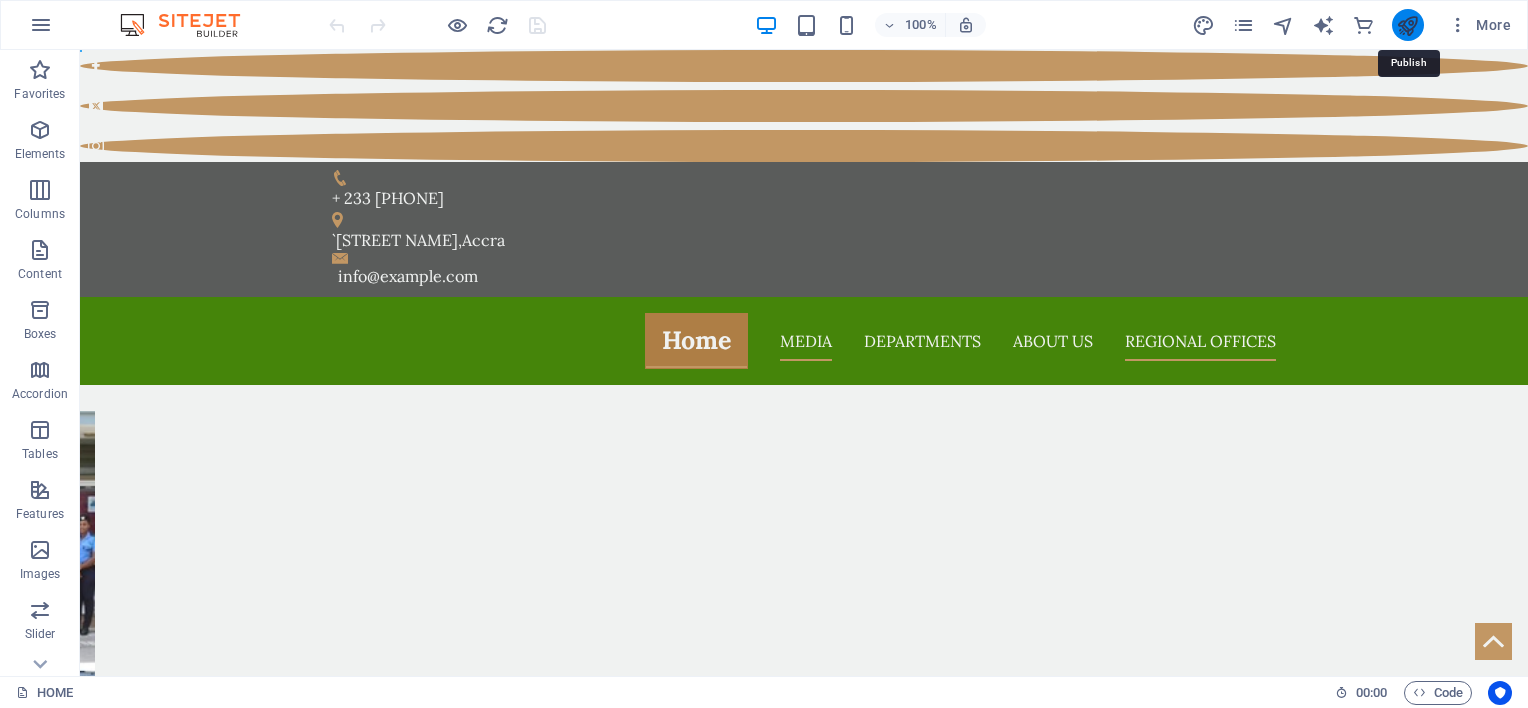 click at bounding box center [1407, 25] 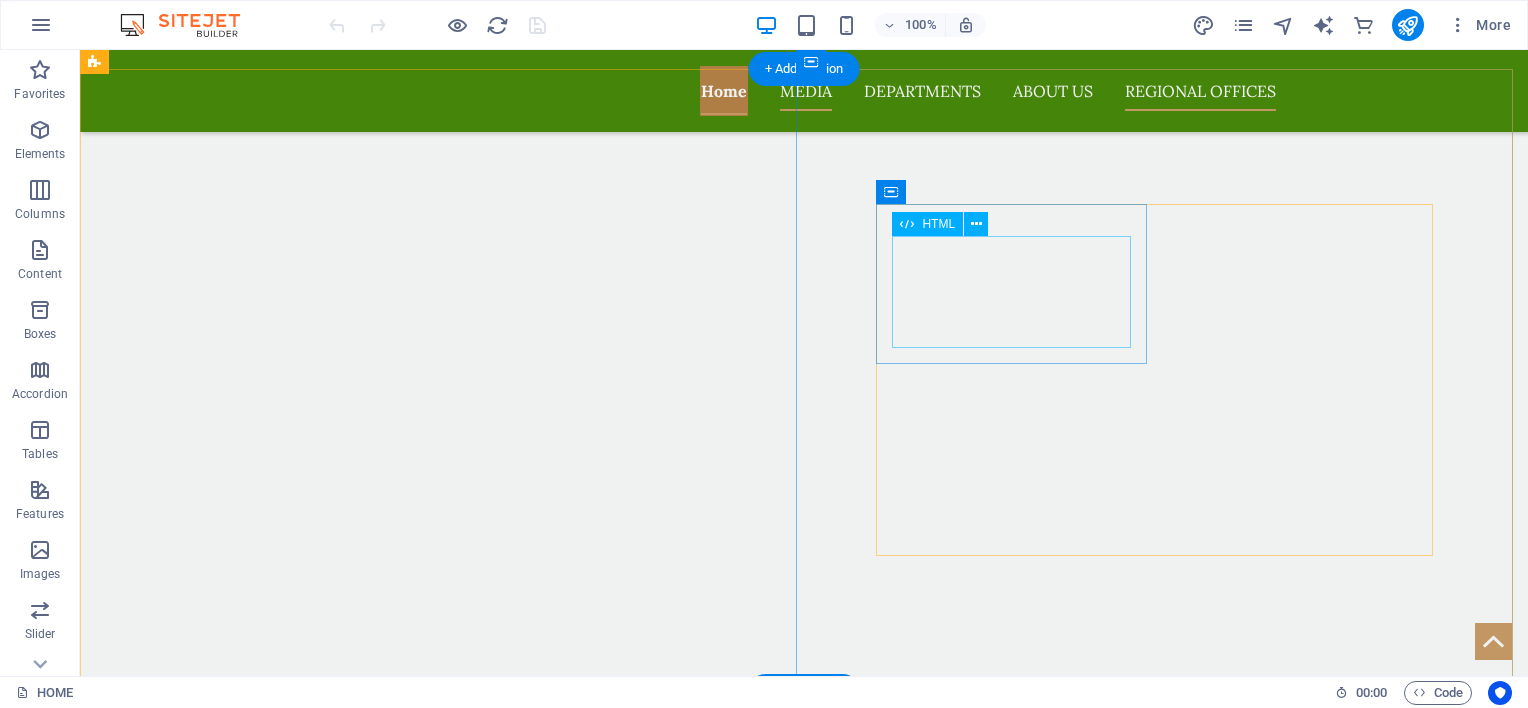 scroll, scrollTop: 1400, scrollLeft: 0, axis: vertical 